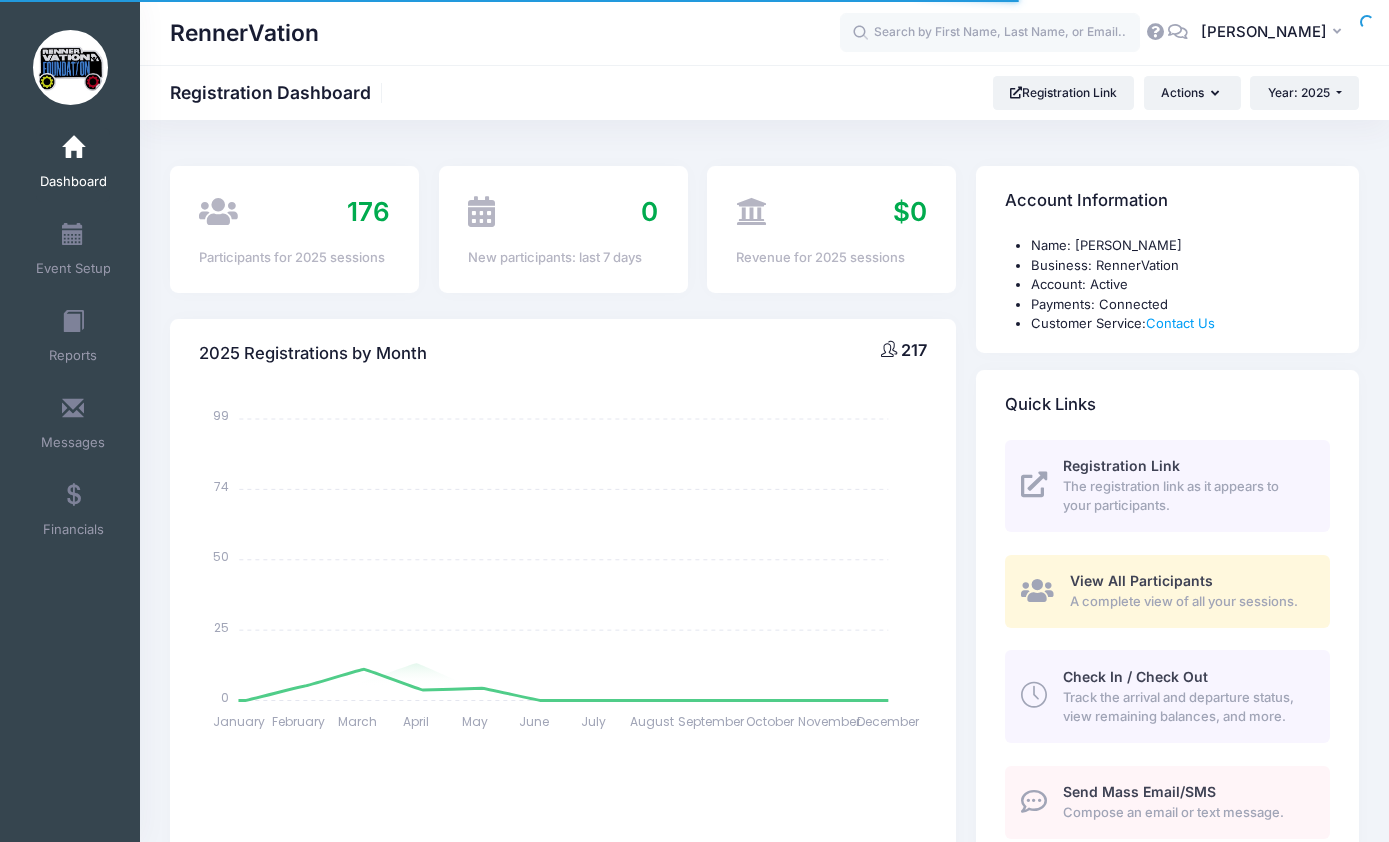 select 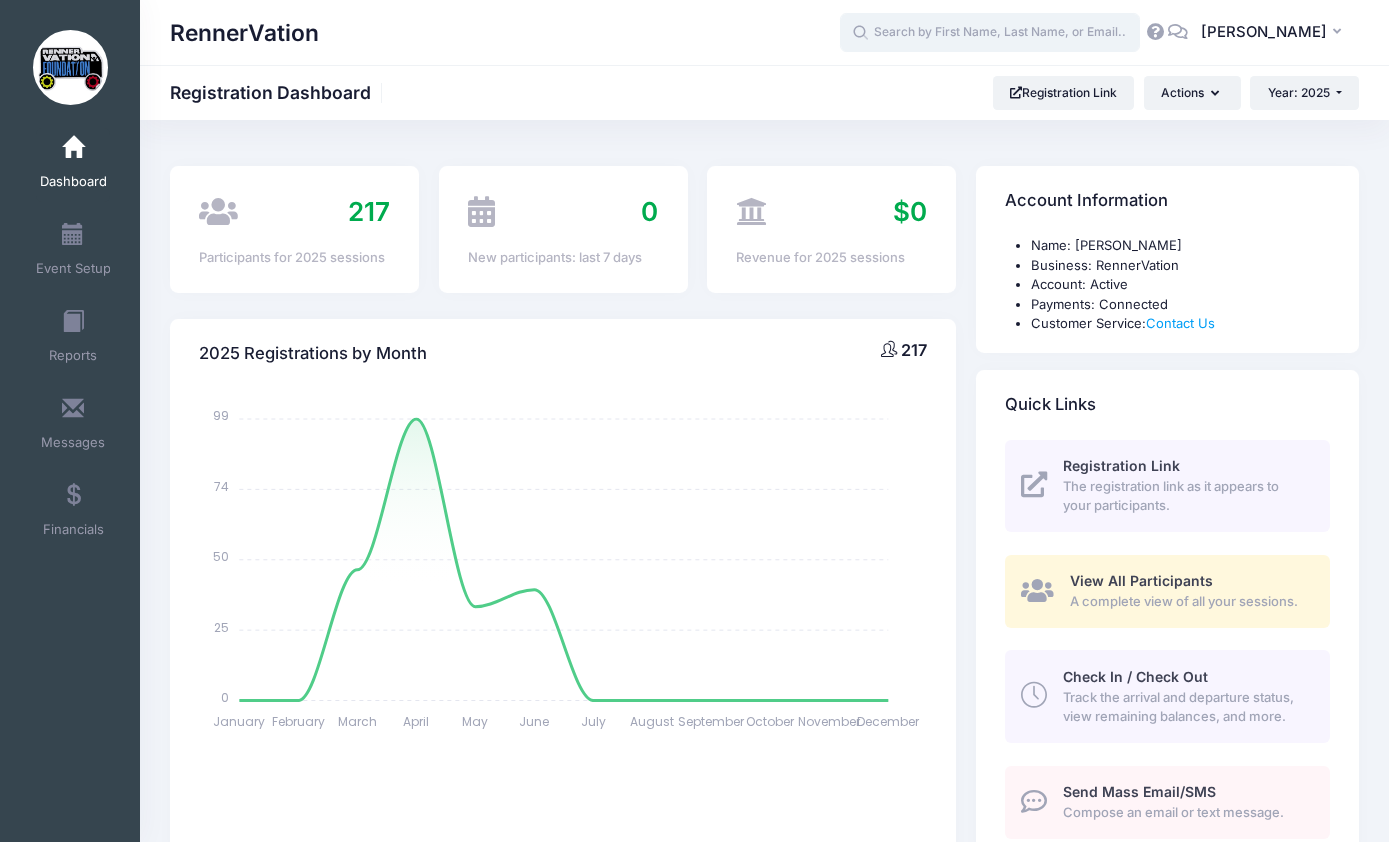 click at bounding box center (990, 33) 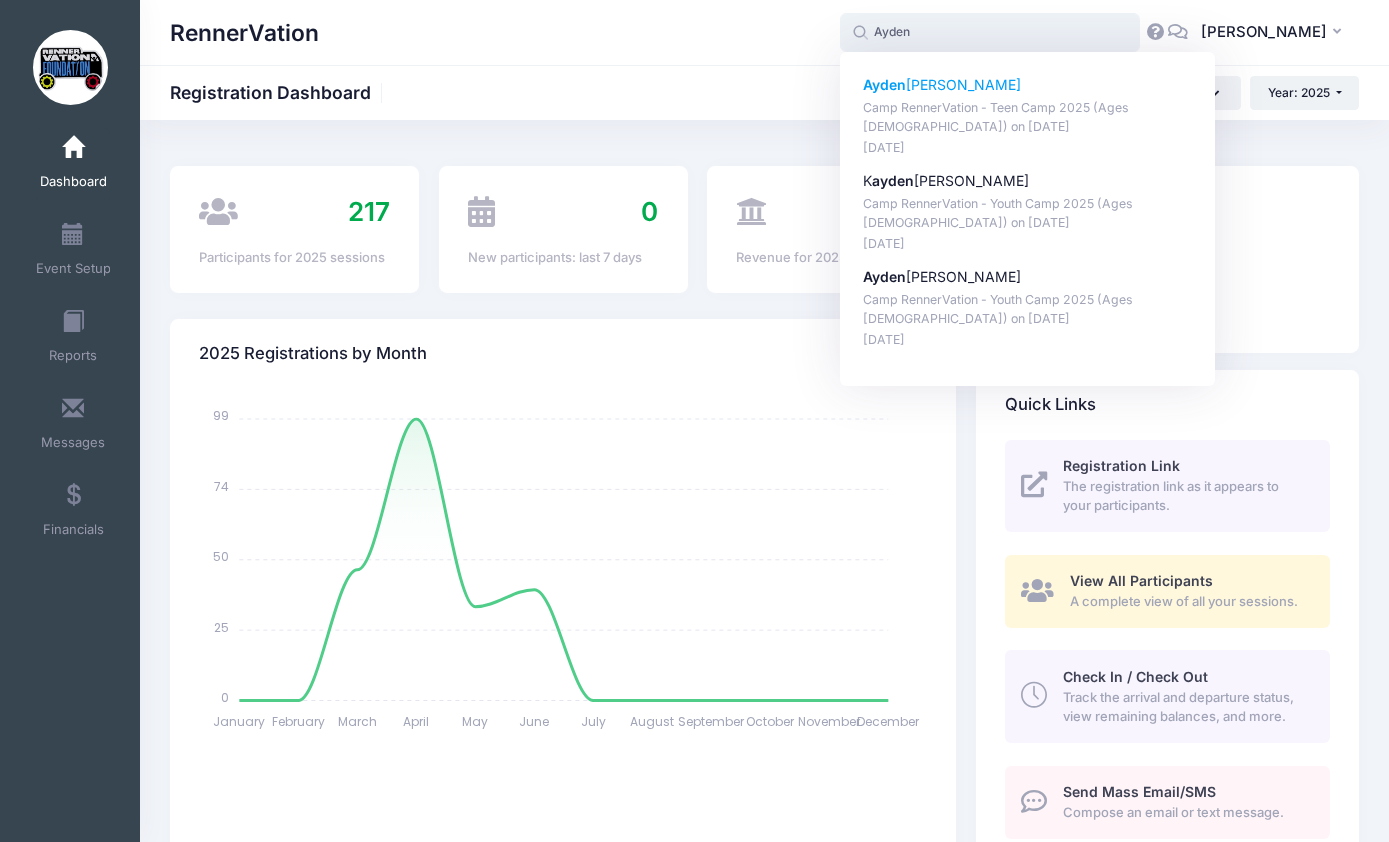 click on "Ayden" 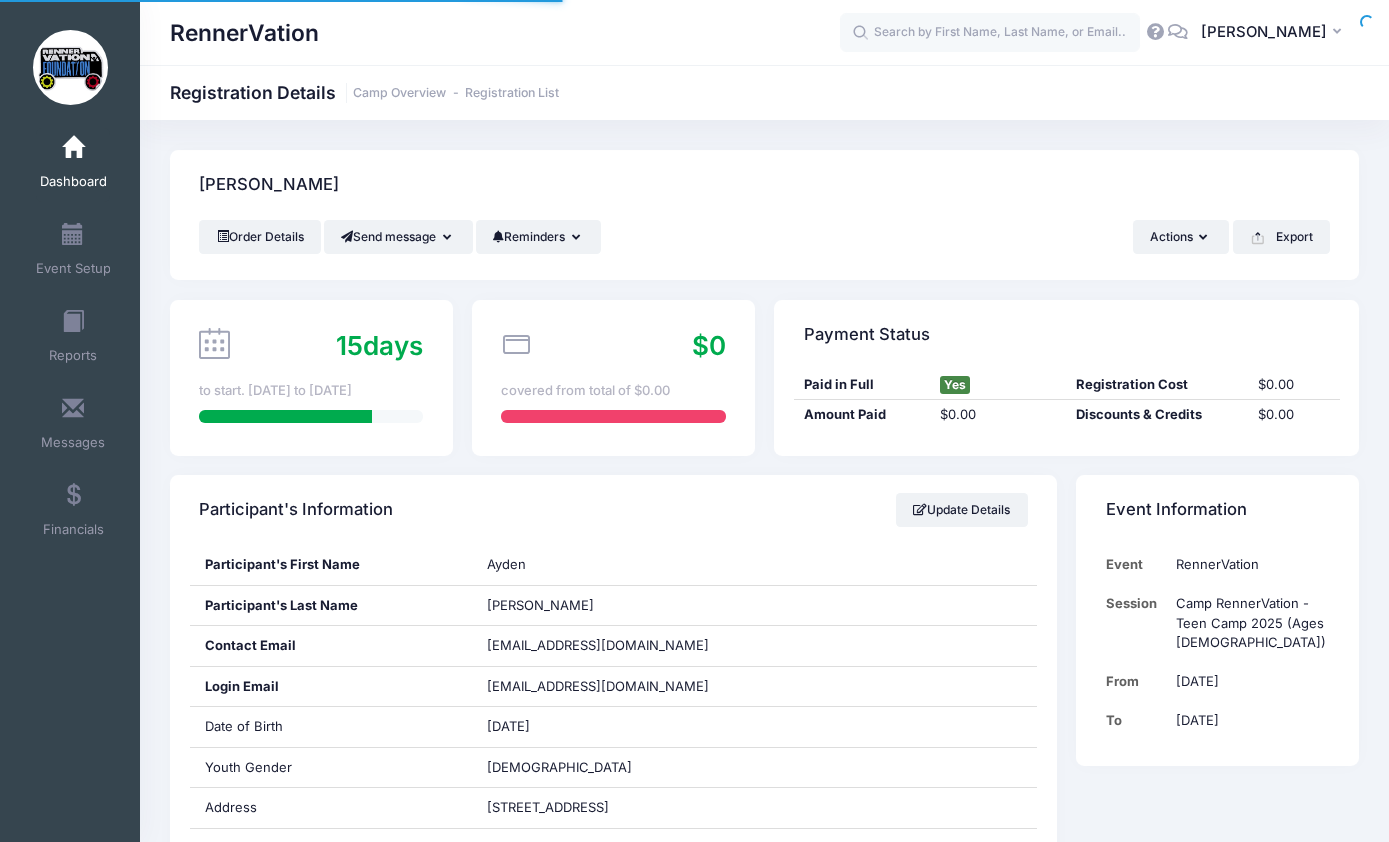 scroll, scrollTop: 0, scrollLeft: 0, axis: both 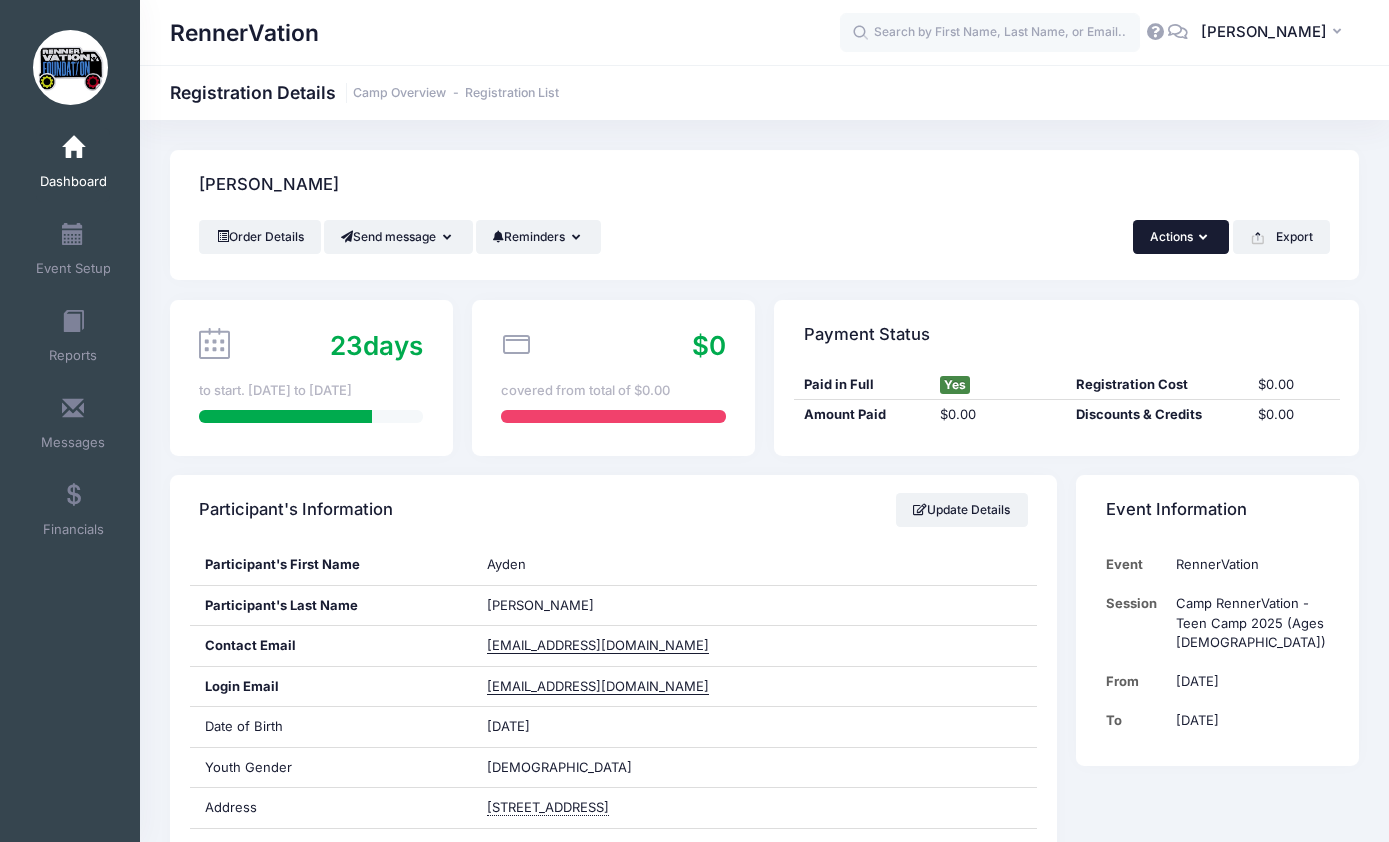 click on "Actions" at bounding box center (1181, 237) 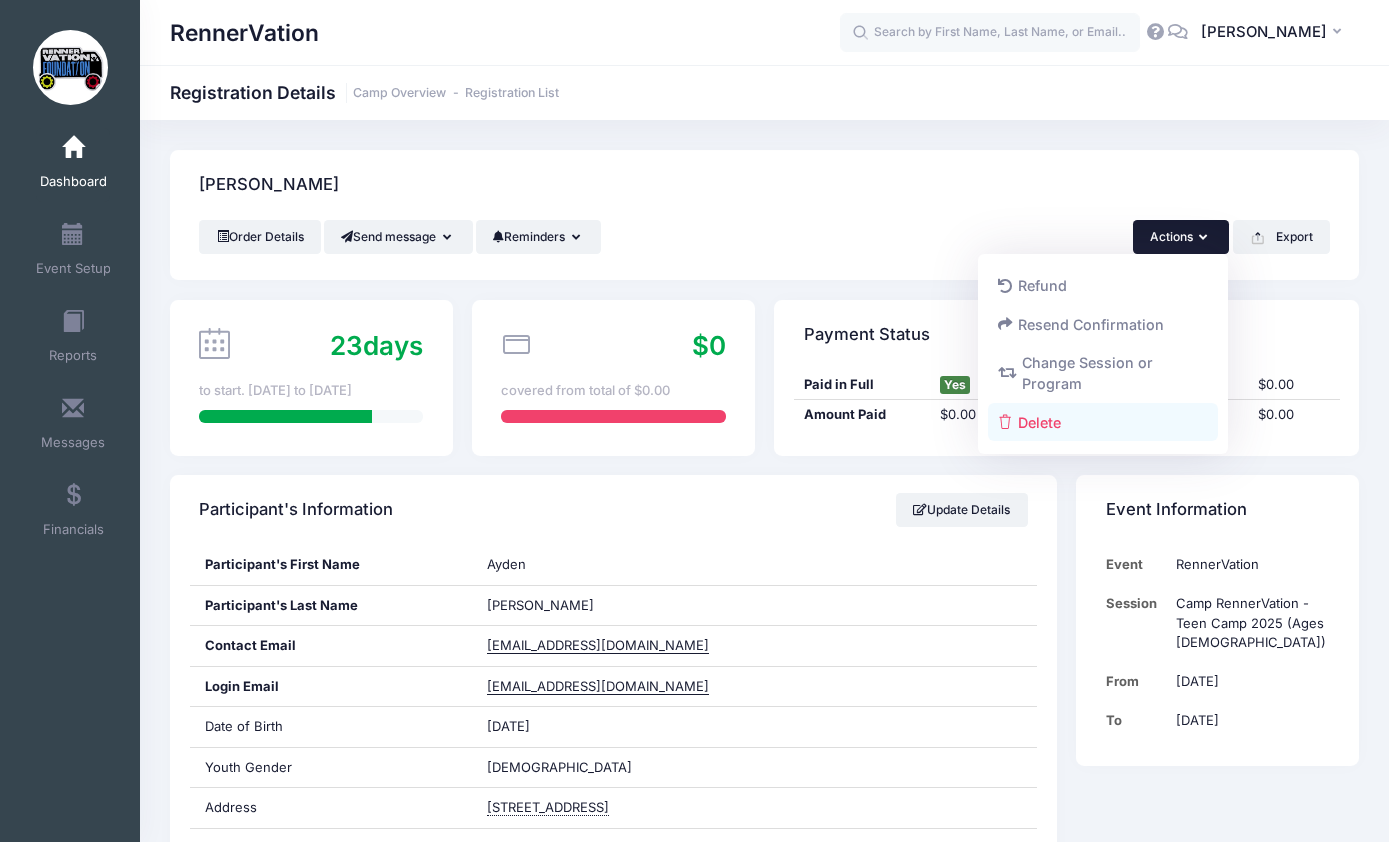 click on "Delete" at bounding box center (1103, 422) 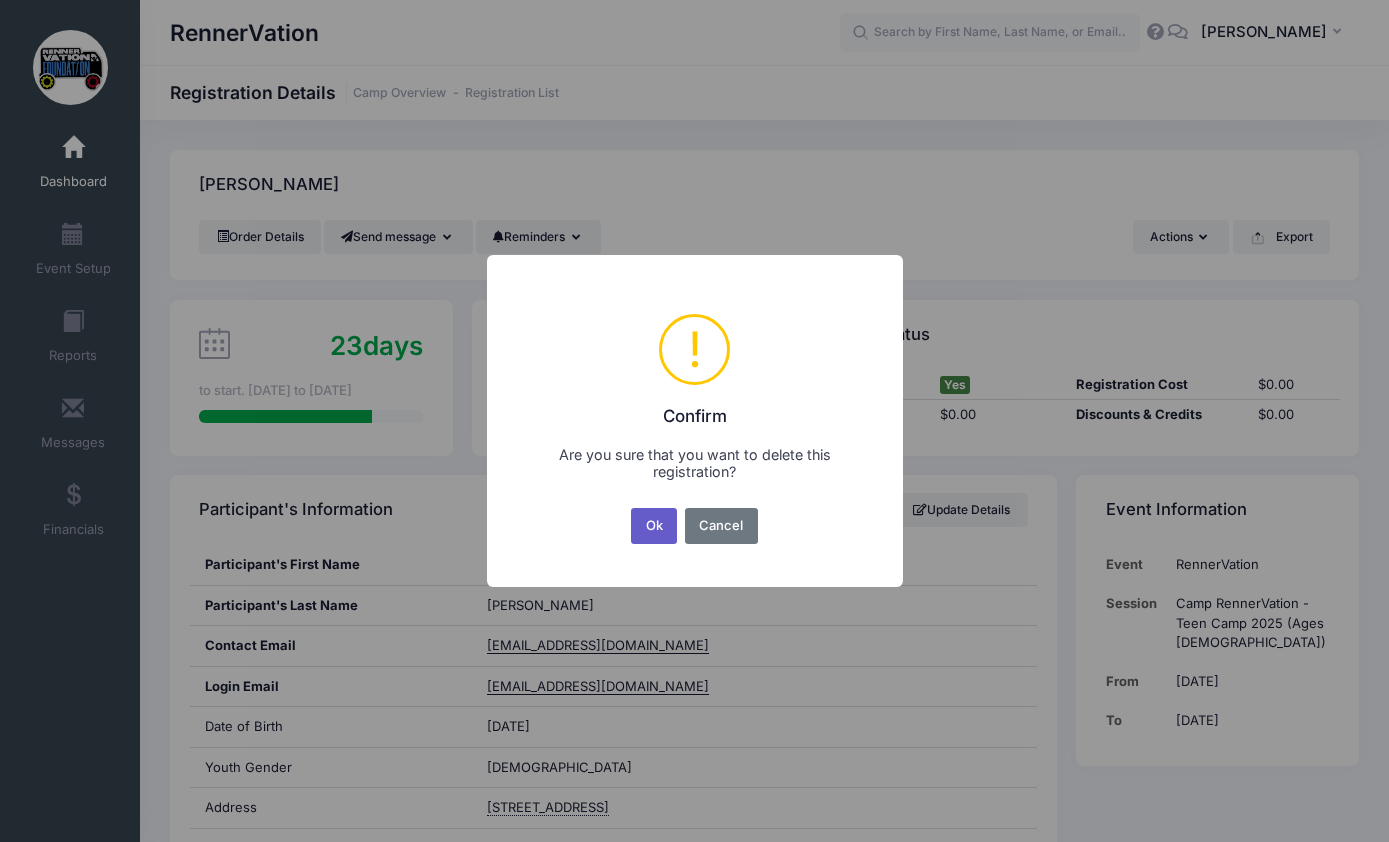 click on "Ok" at bounding box center [654, 526] 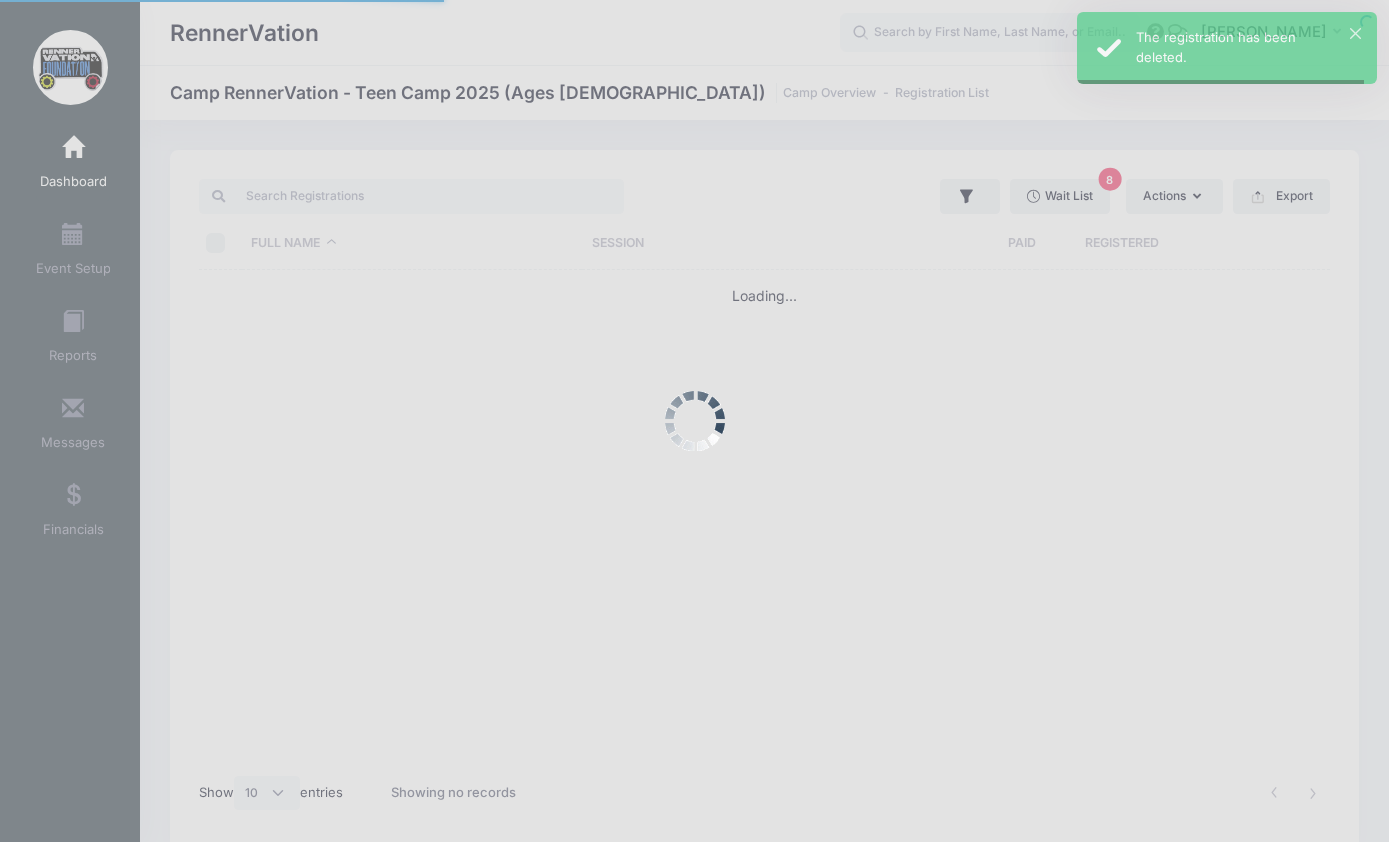 select on "10" 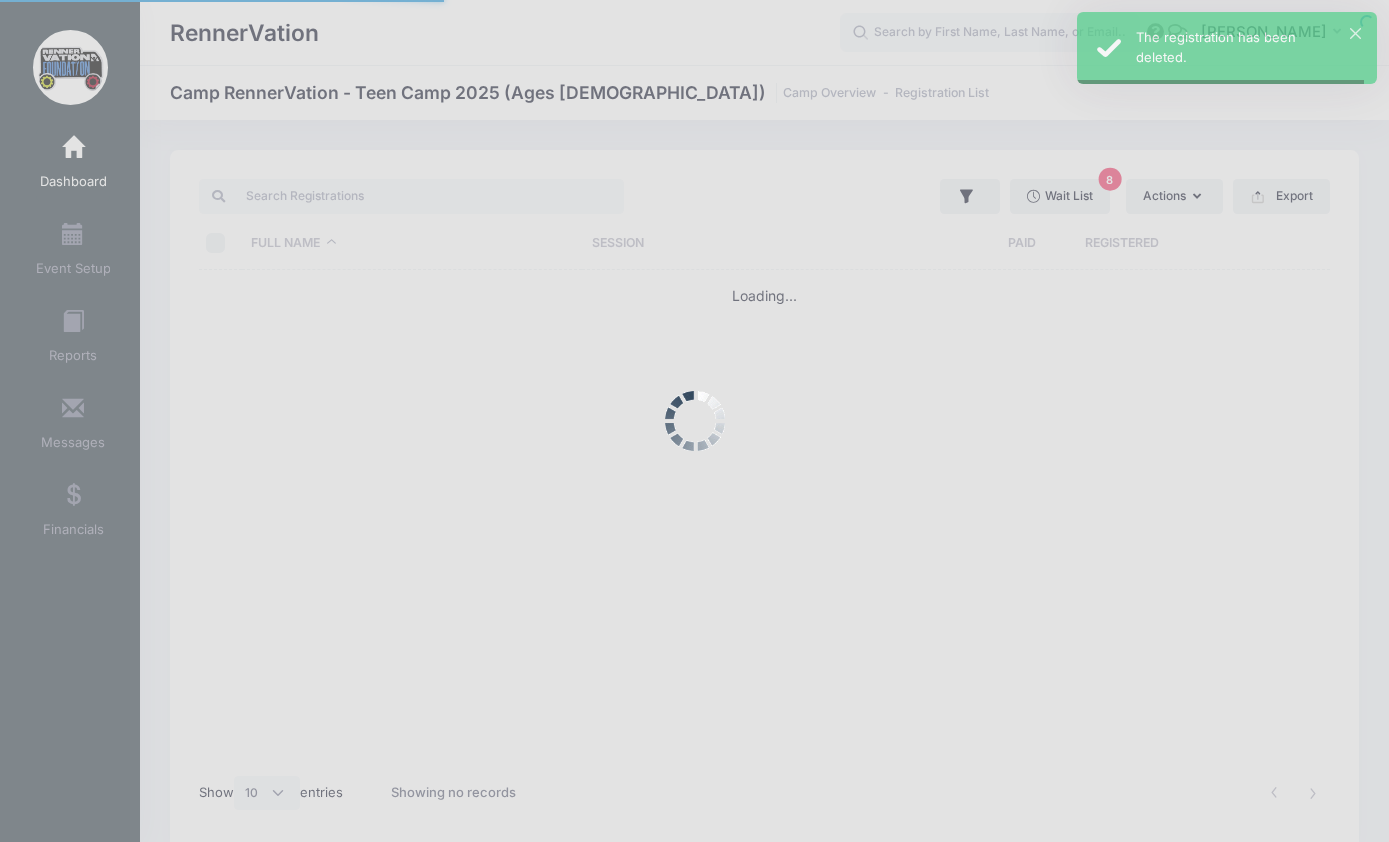 scroll, scrollTop: 0, scrollLeft: 0, axis: both 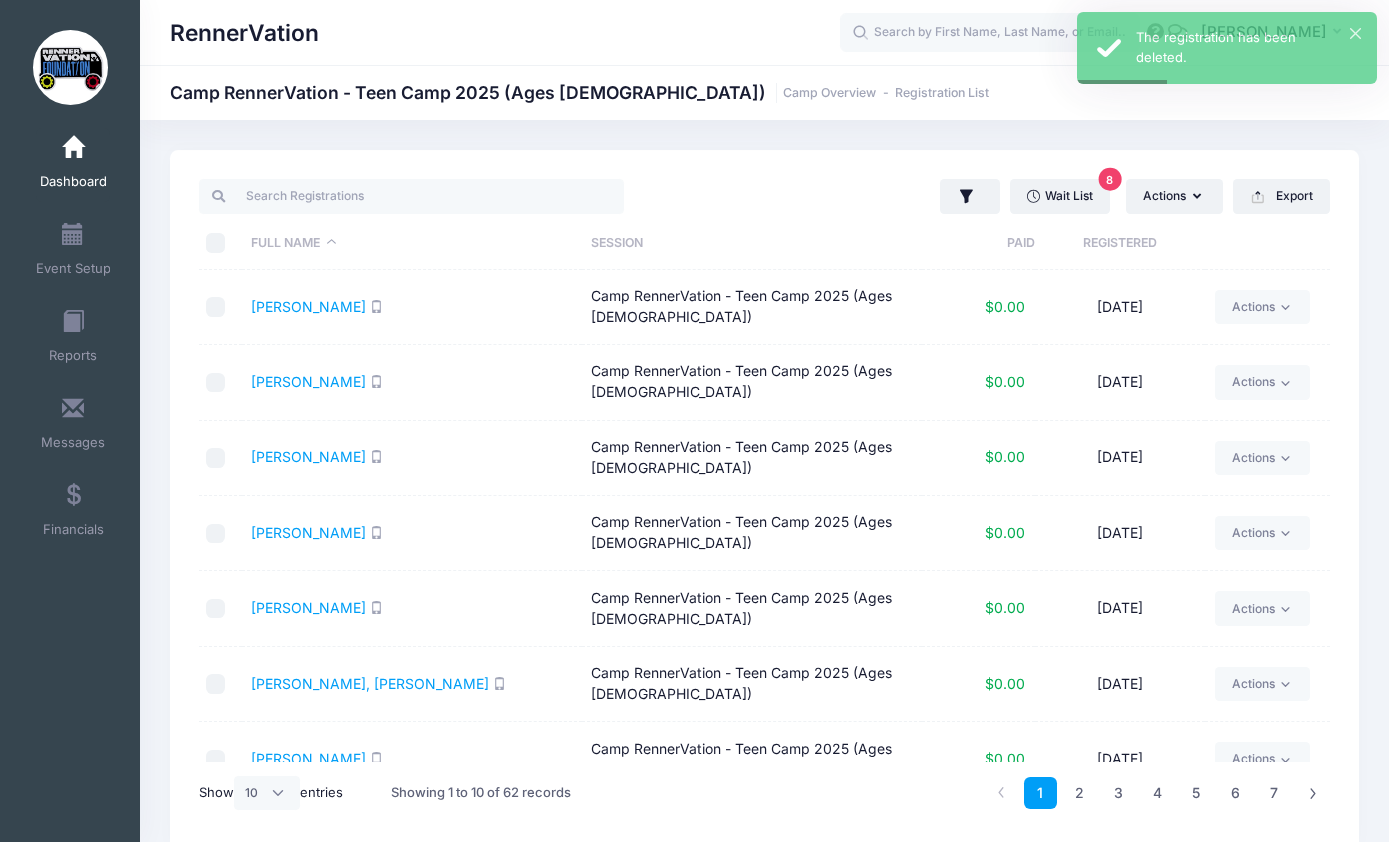 click on "Dashboard" at bounding box center (73, 165) 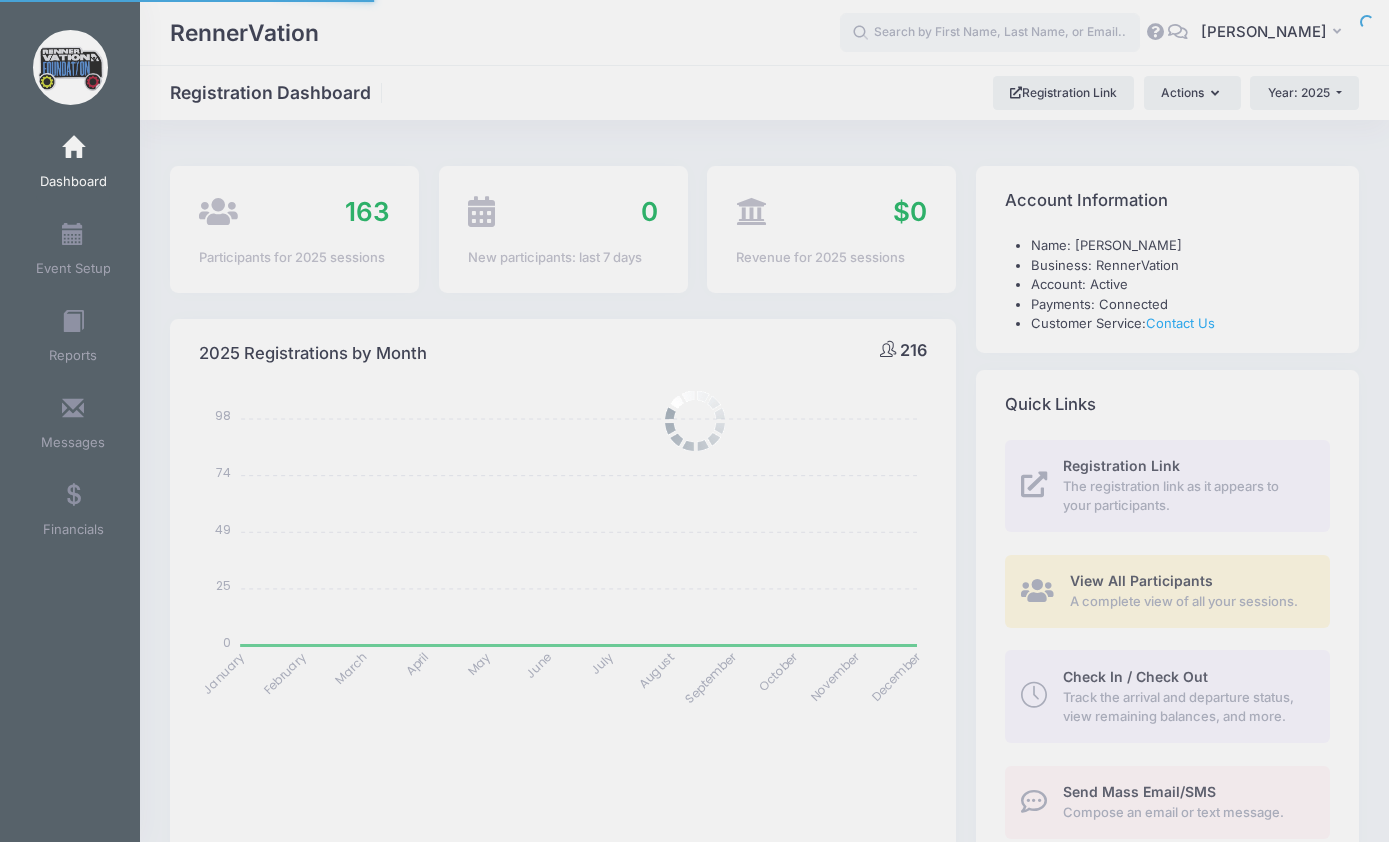 select 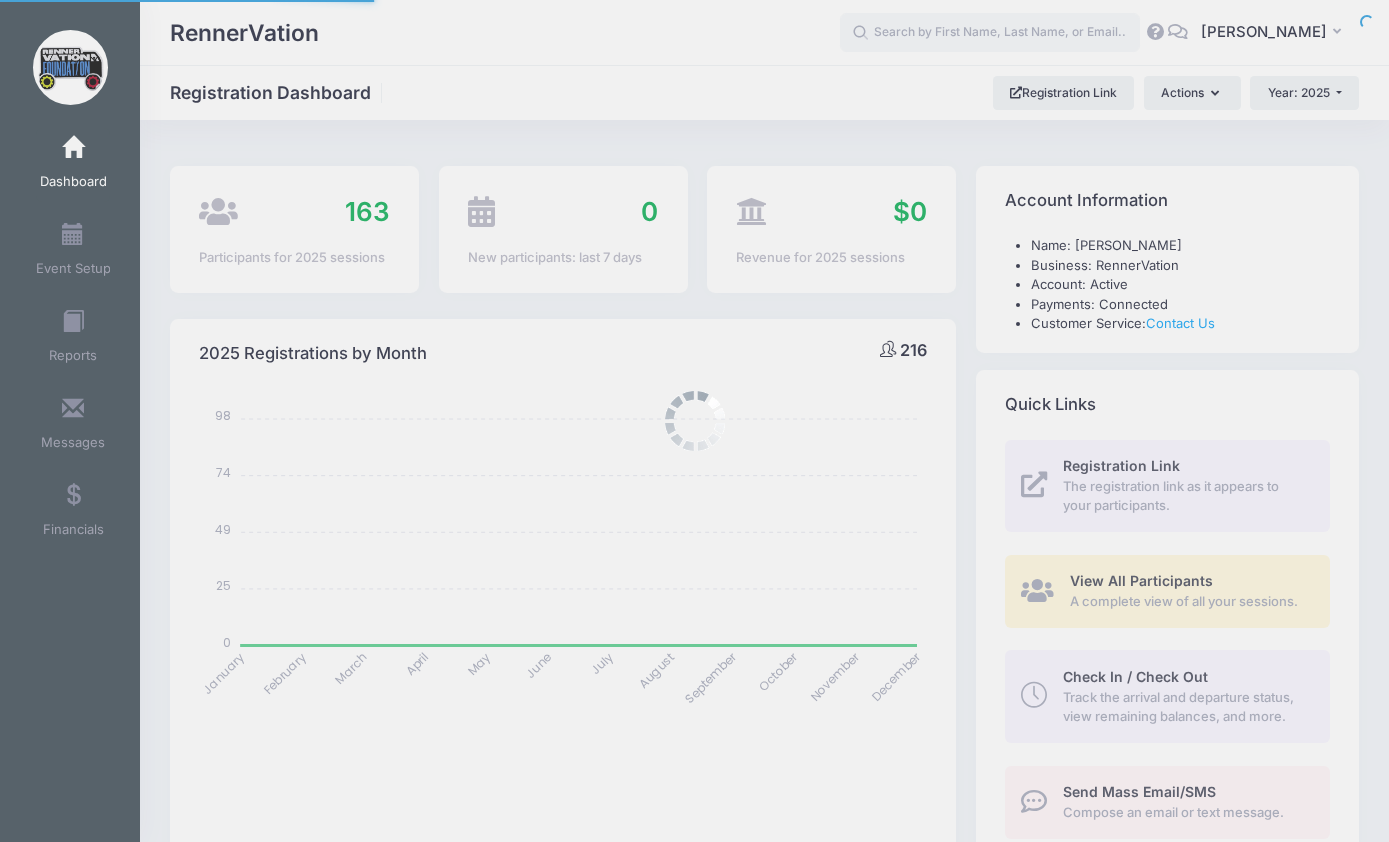 scroll, scrollTop: 0, scrollLeft: 0, axis: both 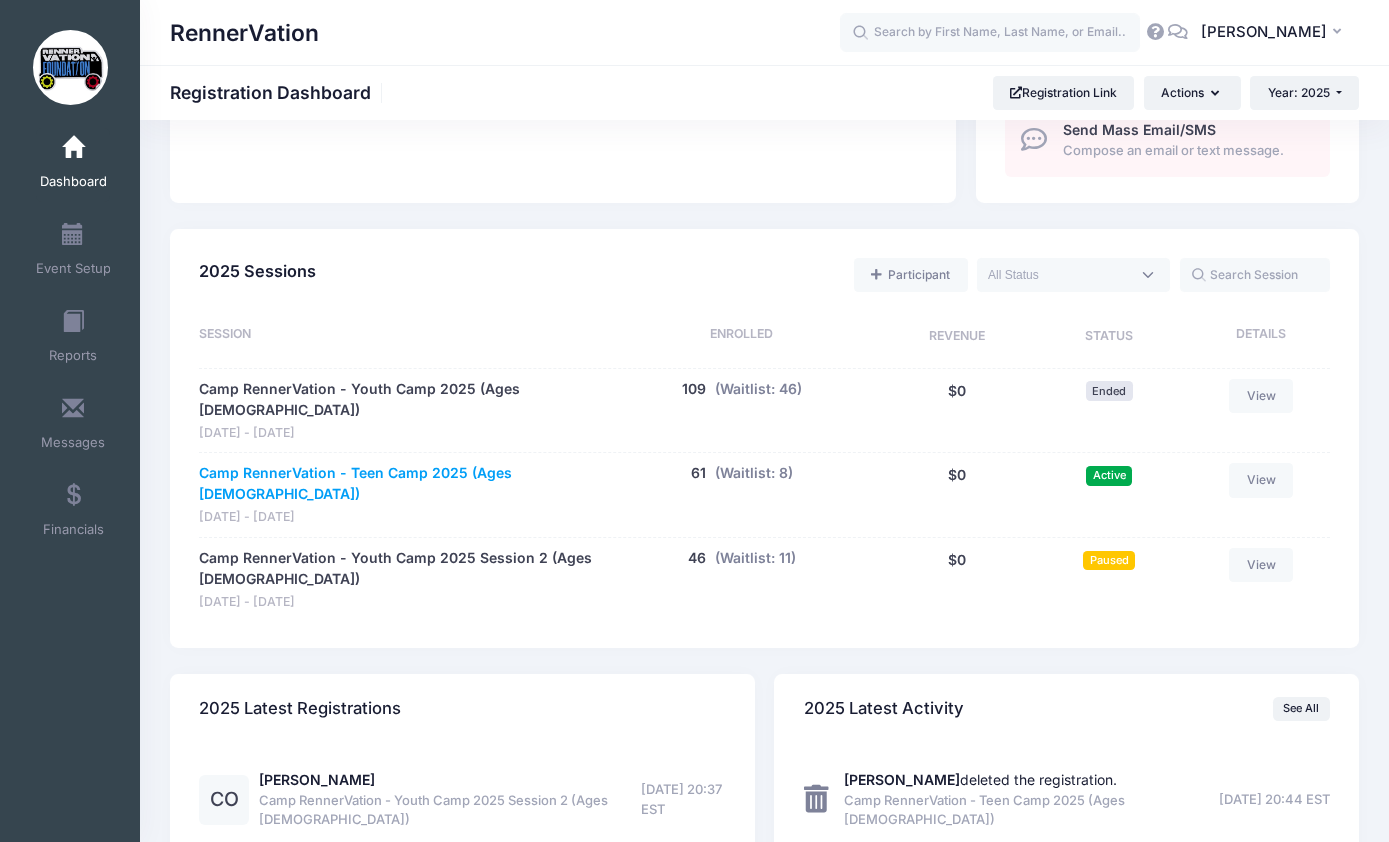 click on "Camp RennerVation - Teen Camp 2025 (Ages [DEMOGRAPHIC_DATA])" at bounding box center [397, 484] 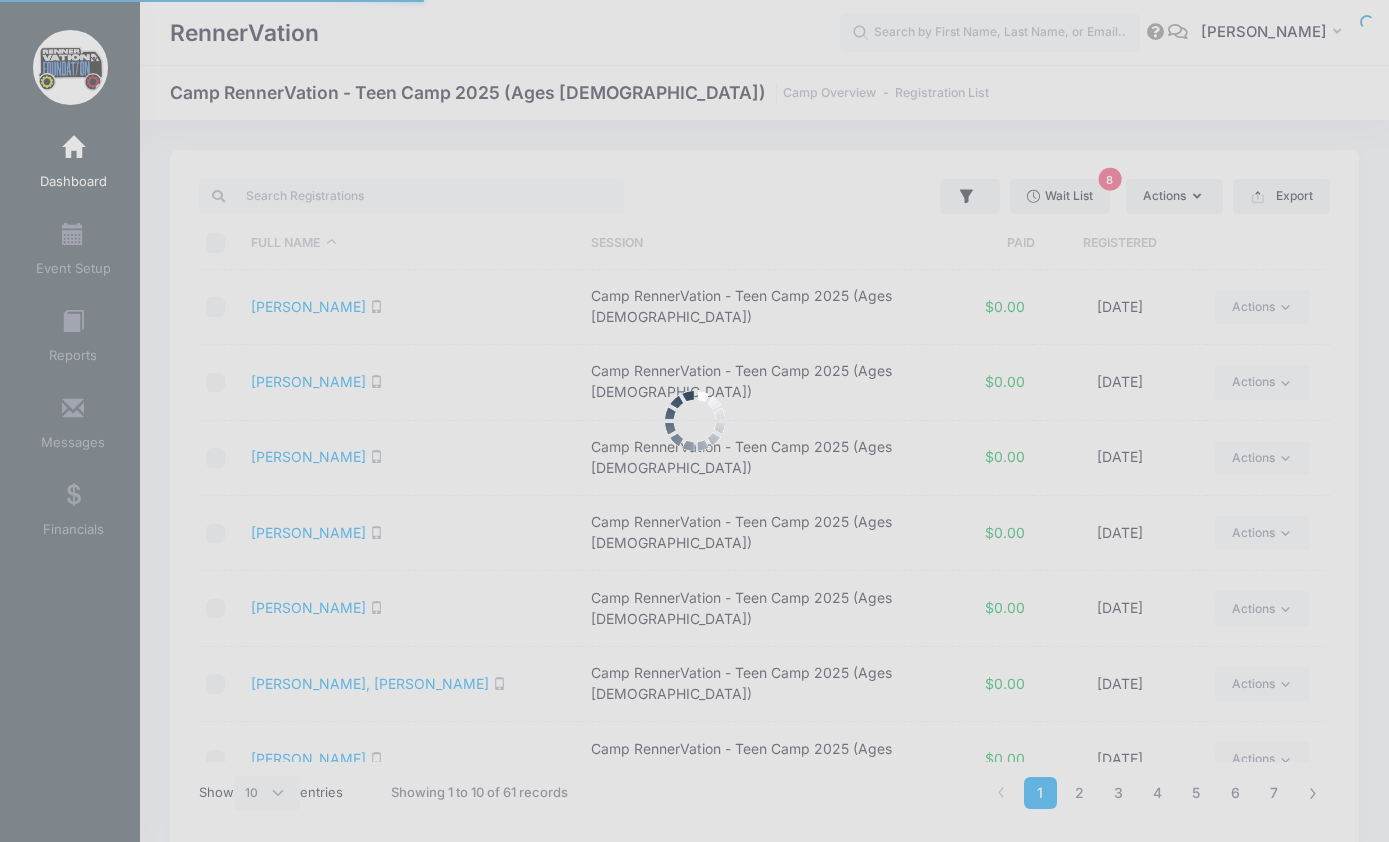 select on "10" 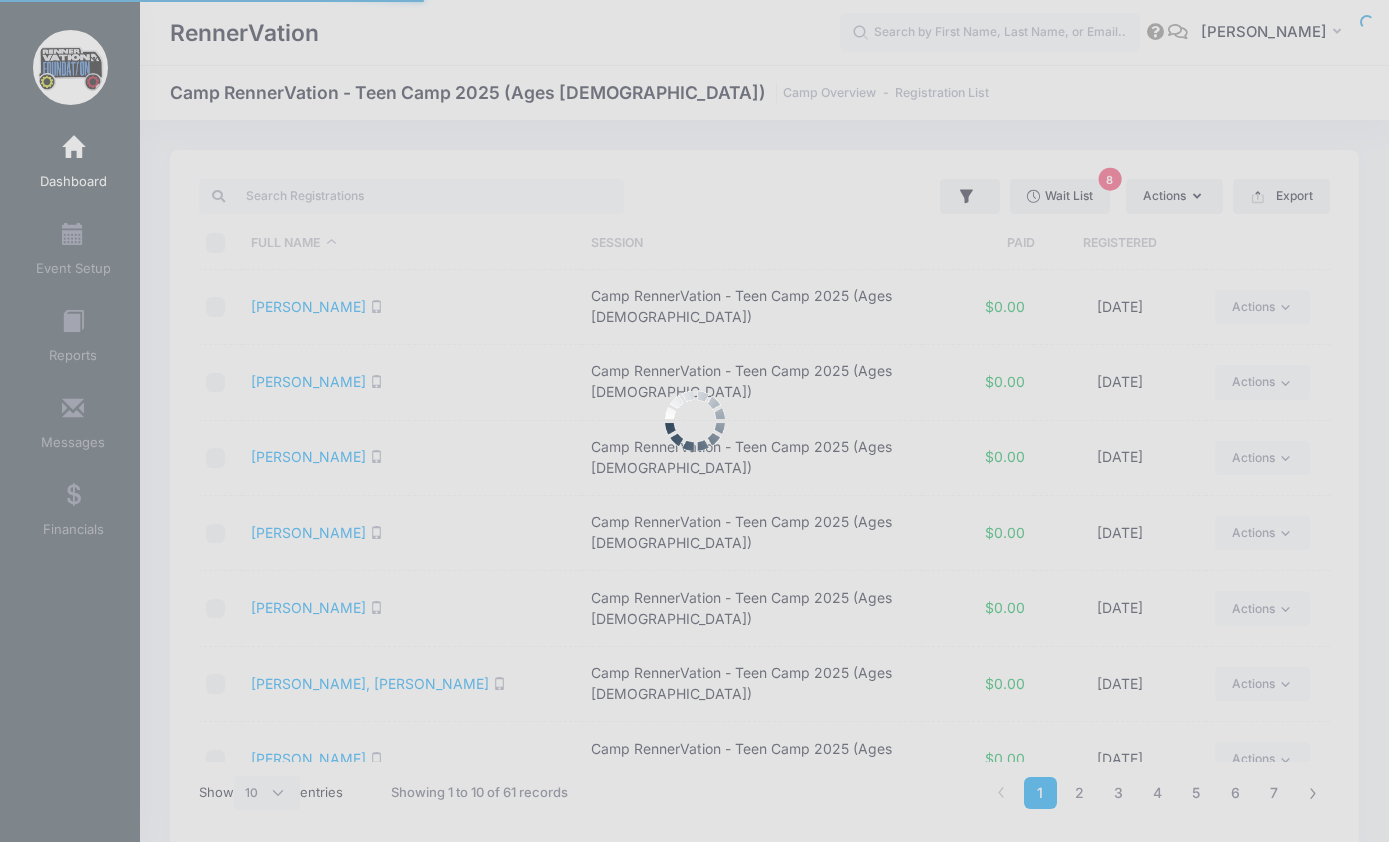 scroll, scrollTop: 0, scrollLeft: 0, axis: both 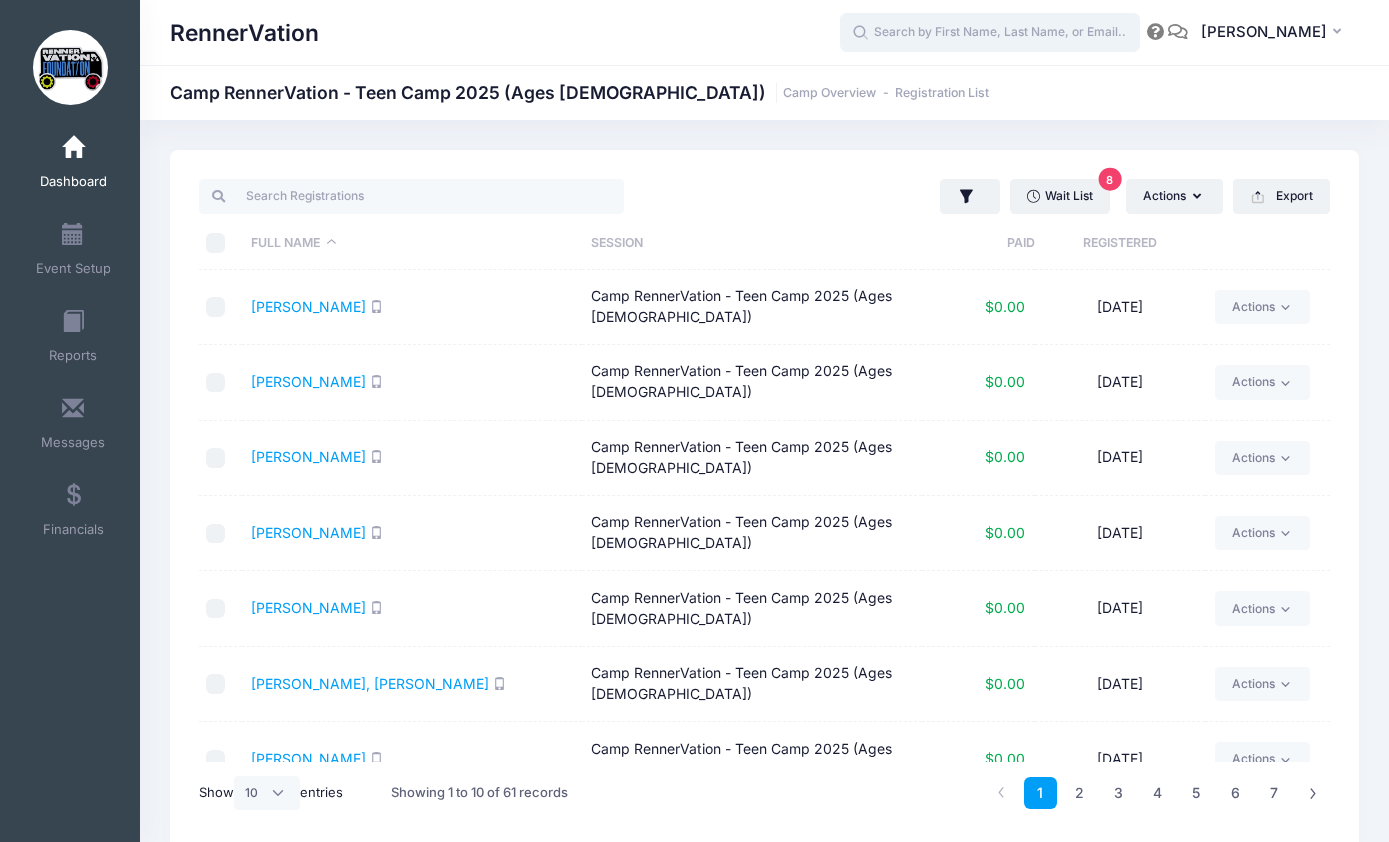click at bounding box center [990, 33] 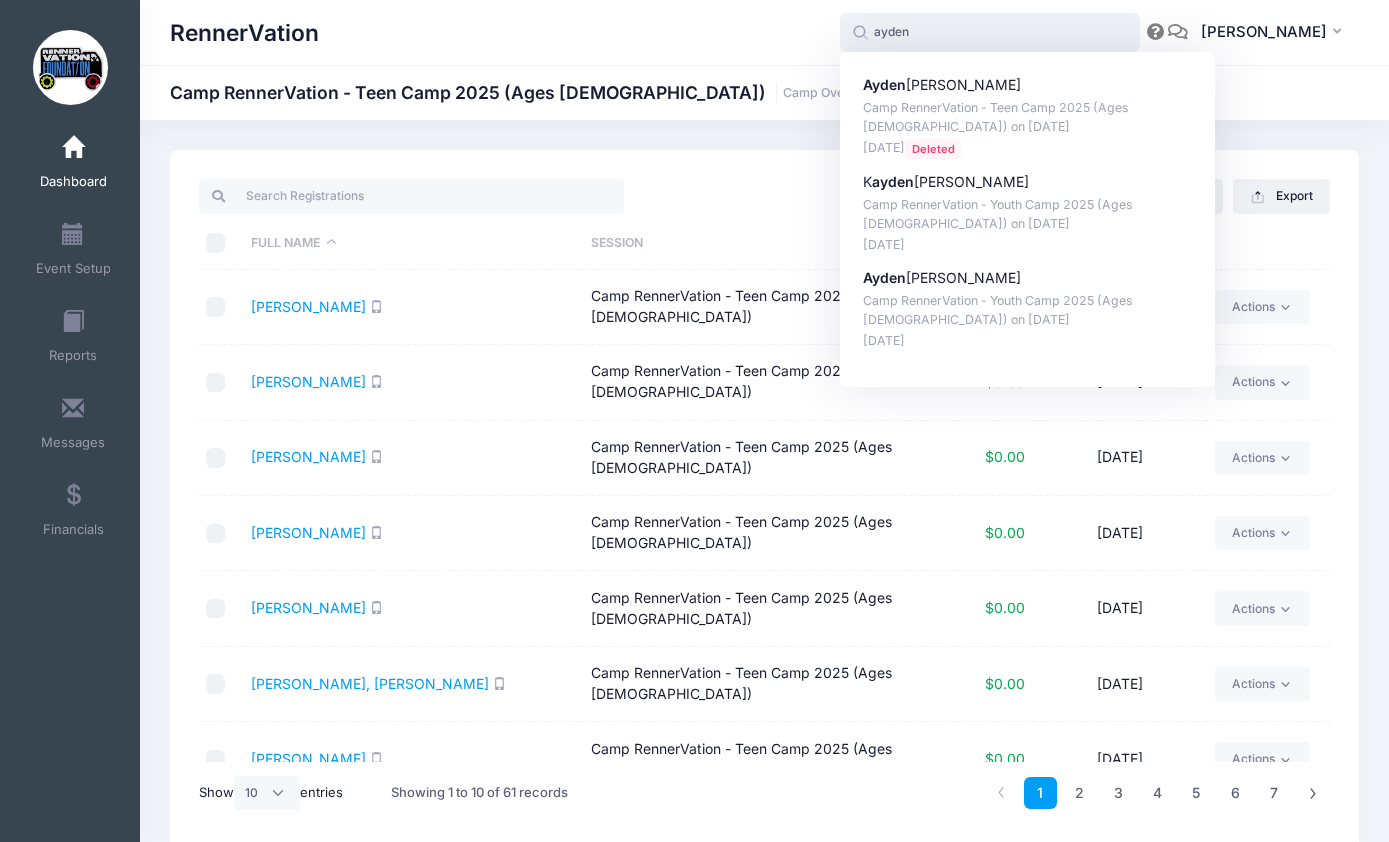 type on "ayden" 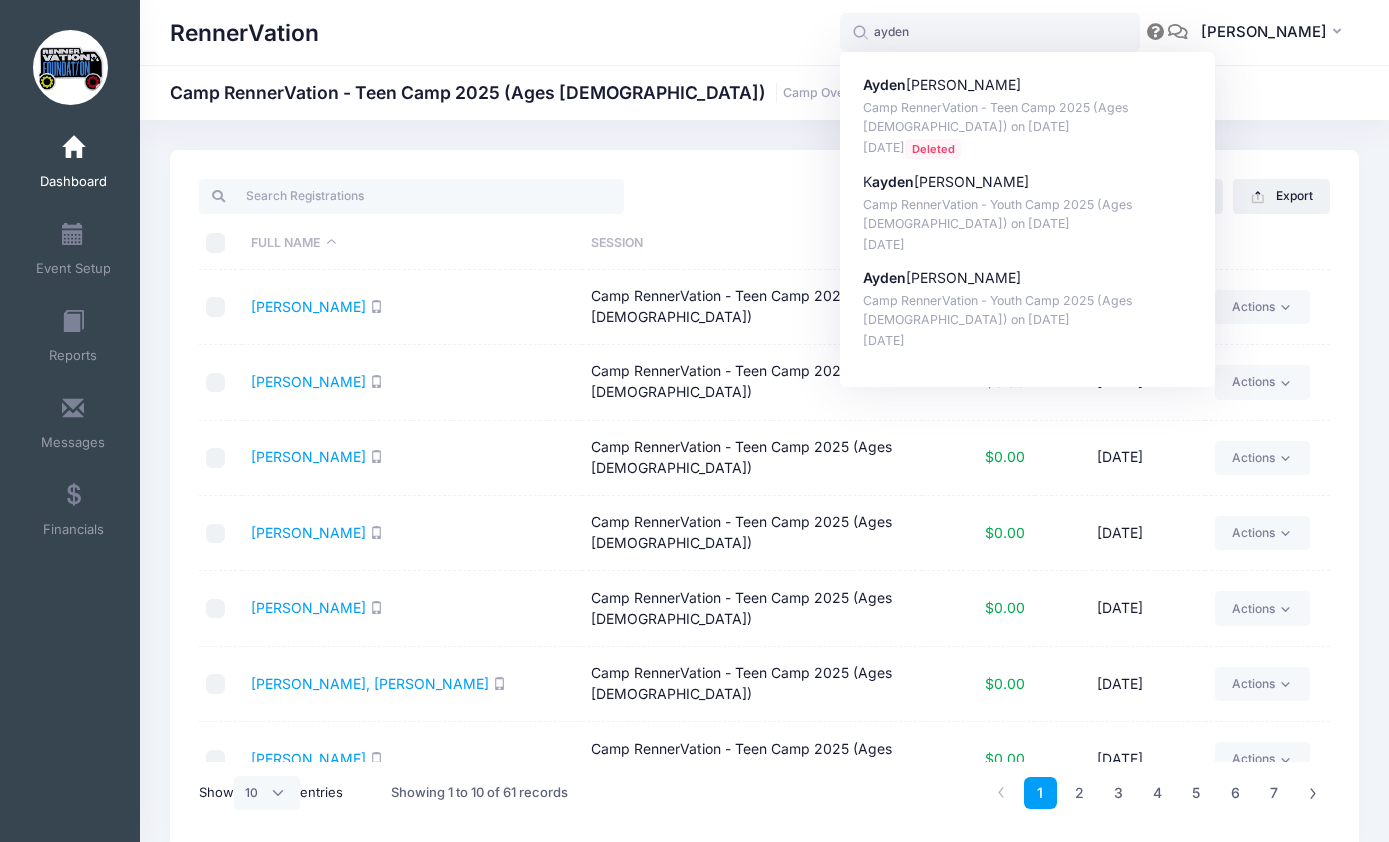 click on "Dashboard" at bounding box center (73, 182) 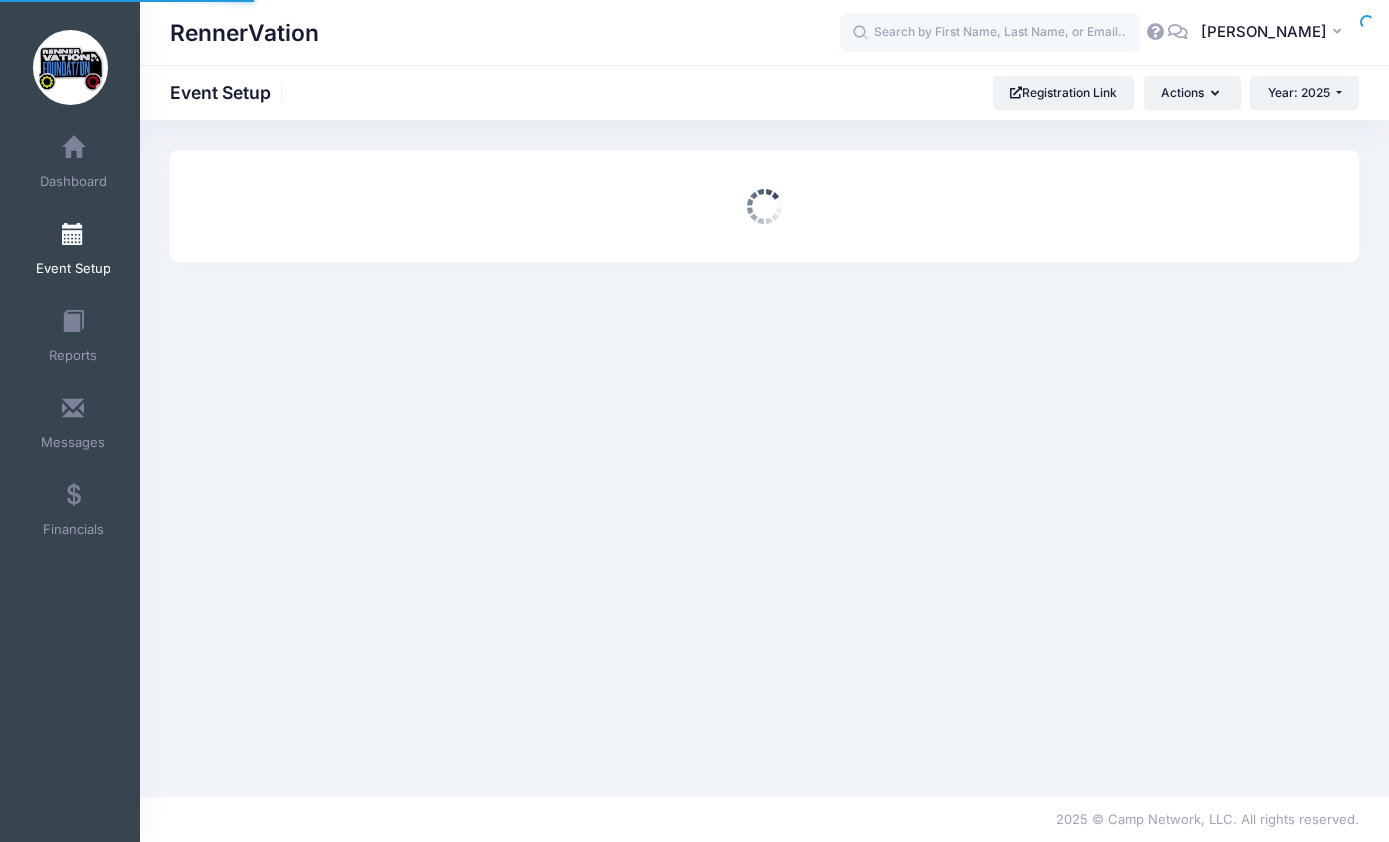 scroll, scrollTop: 0, scrollLeft: 0, axis: both 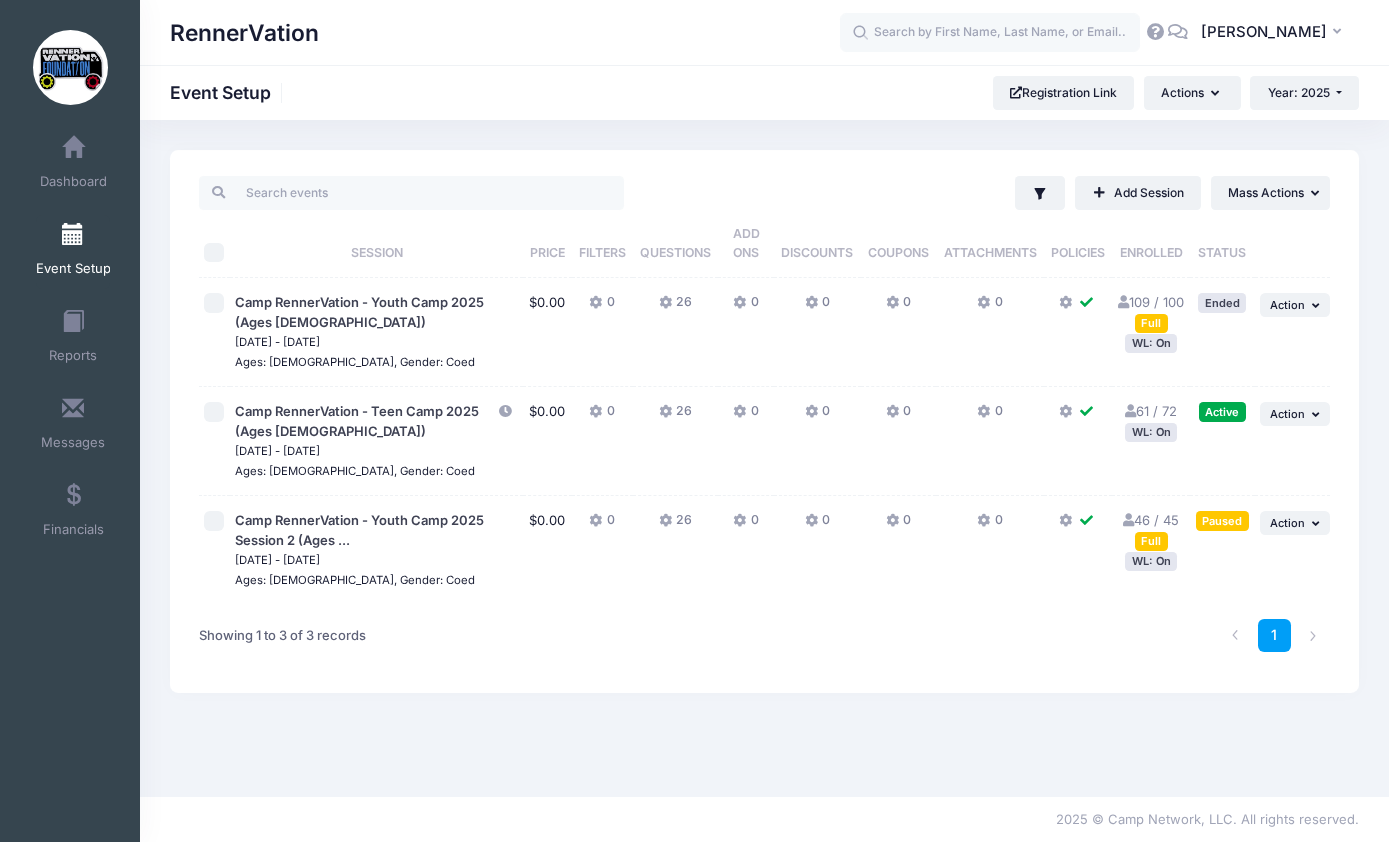 click on "61             / 72
Full
WL:
On" at bounding box center [1150, 441] 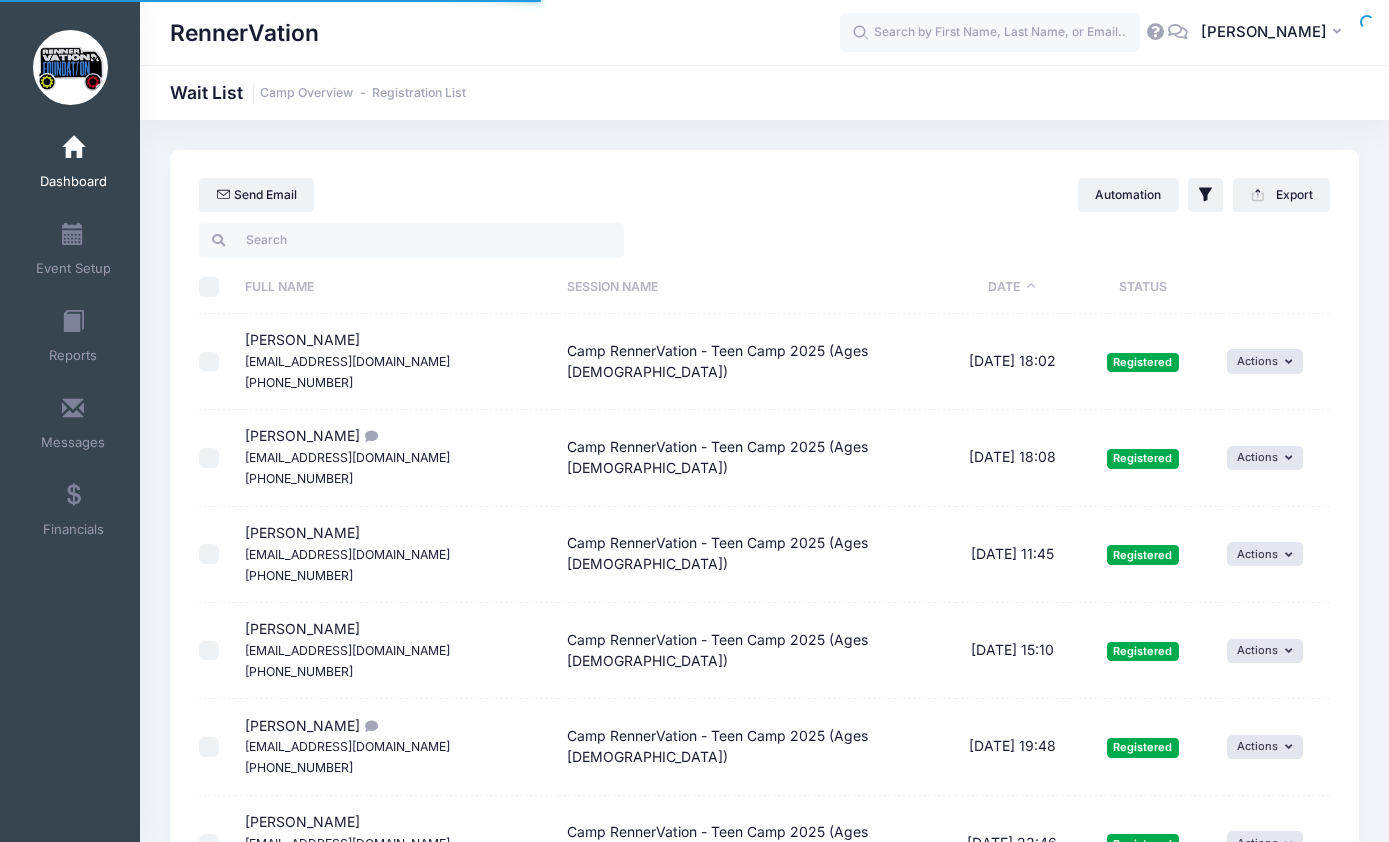 select on "50" 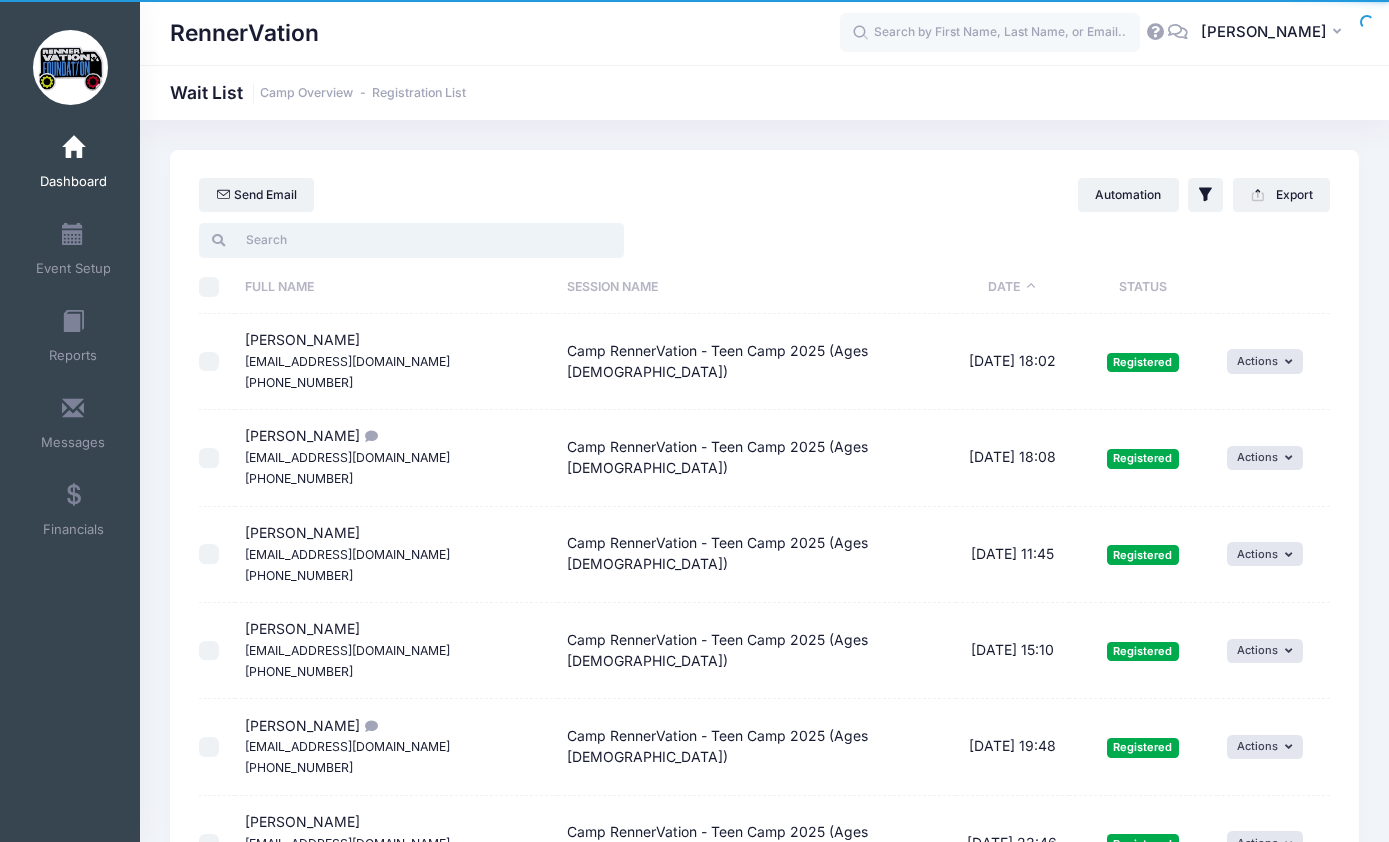 click at bounding box center (411, 240) 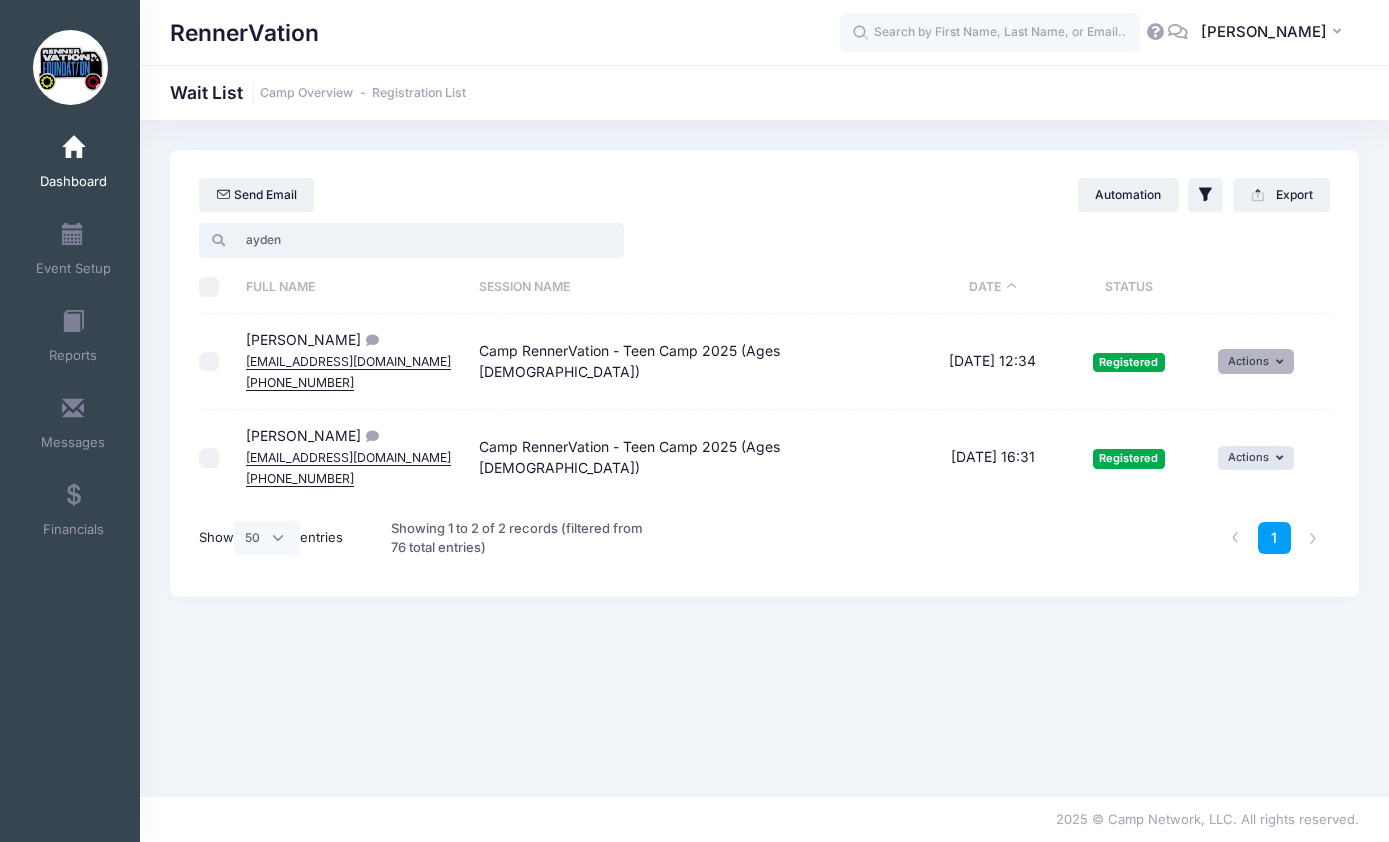 type on "ayden" 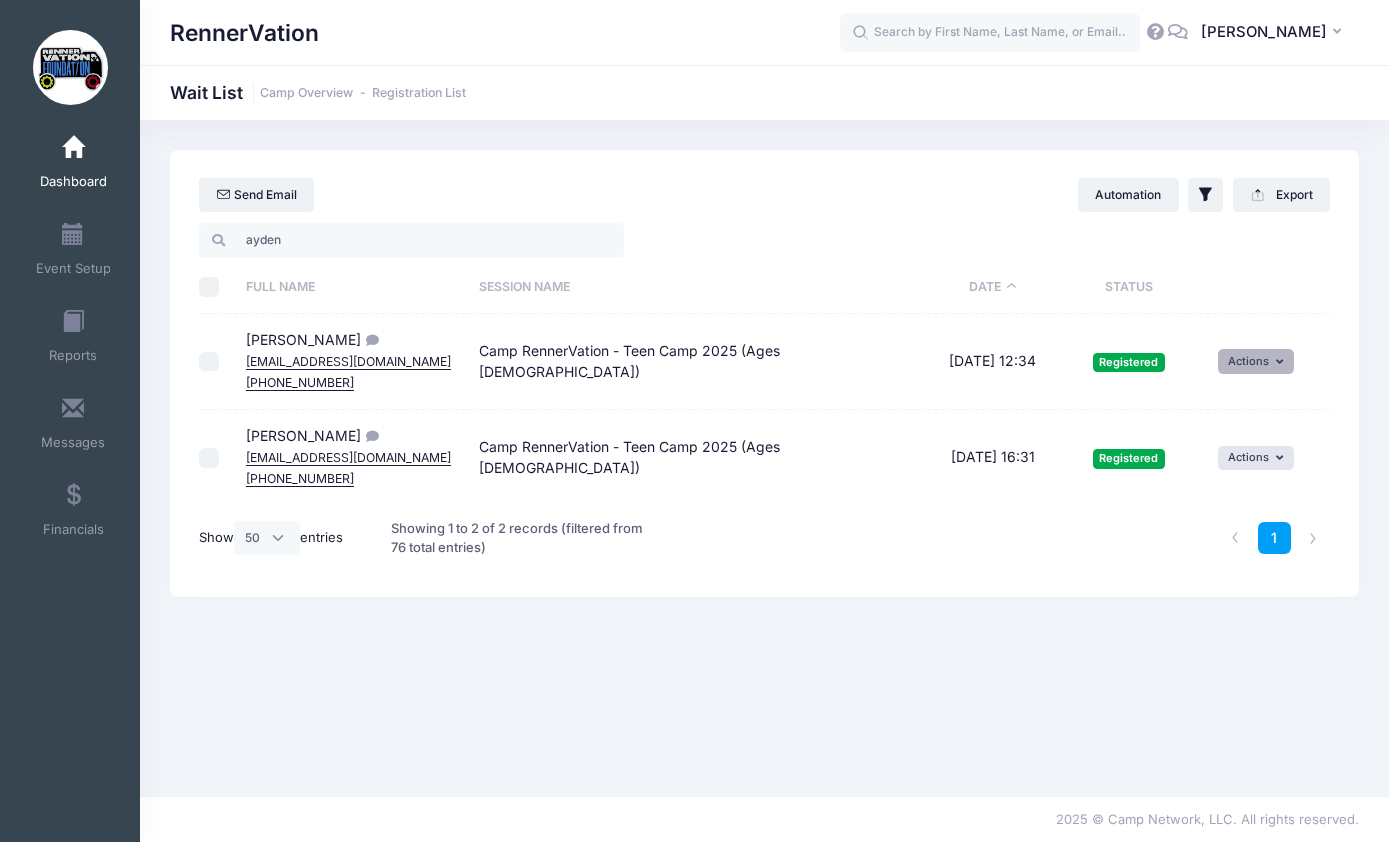 click on "Actions" at bounding box center [1256, 361] 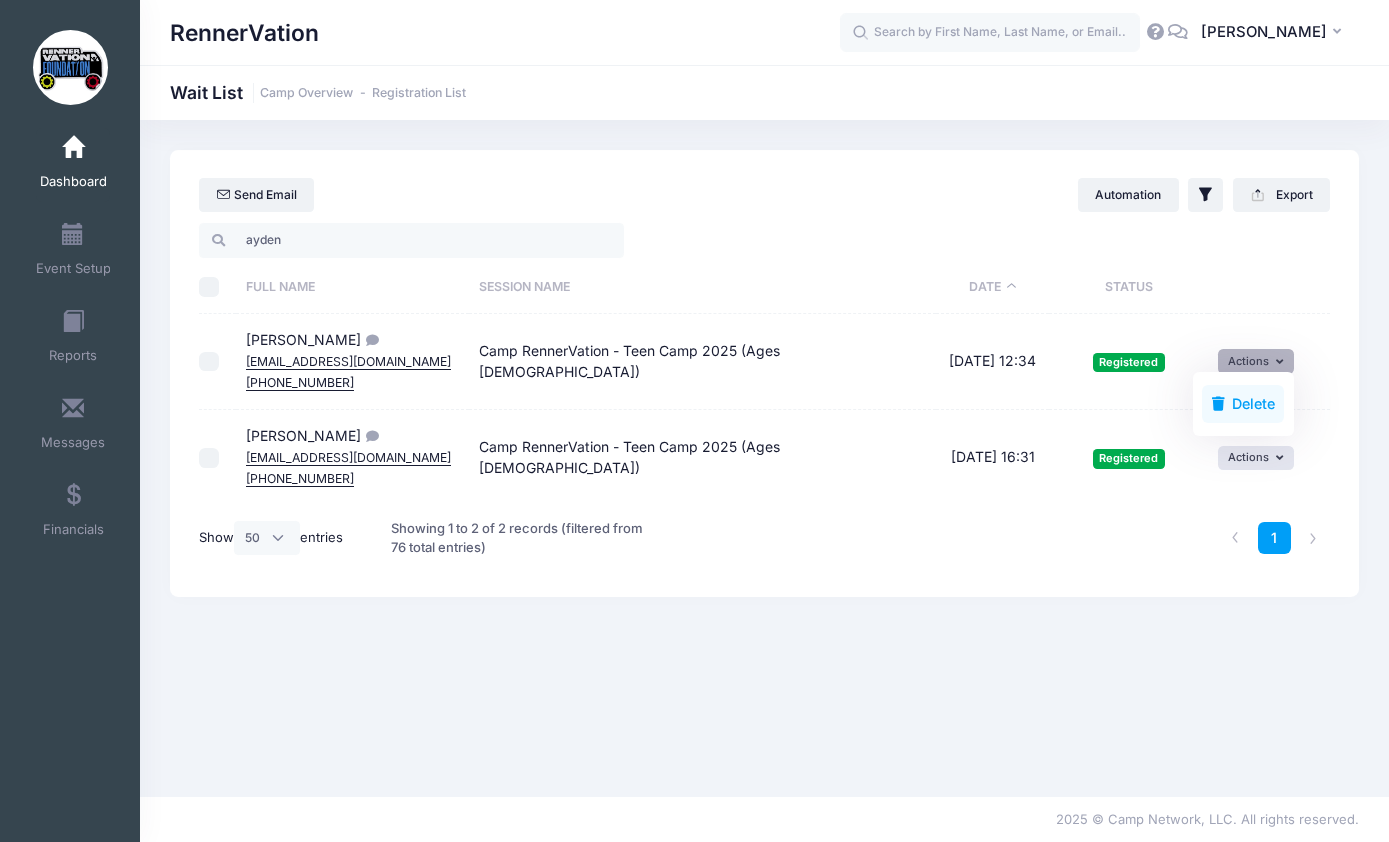 click on "Delete" at bounding box center [1243, 404] 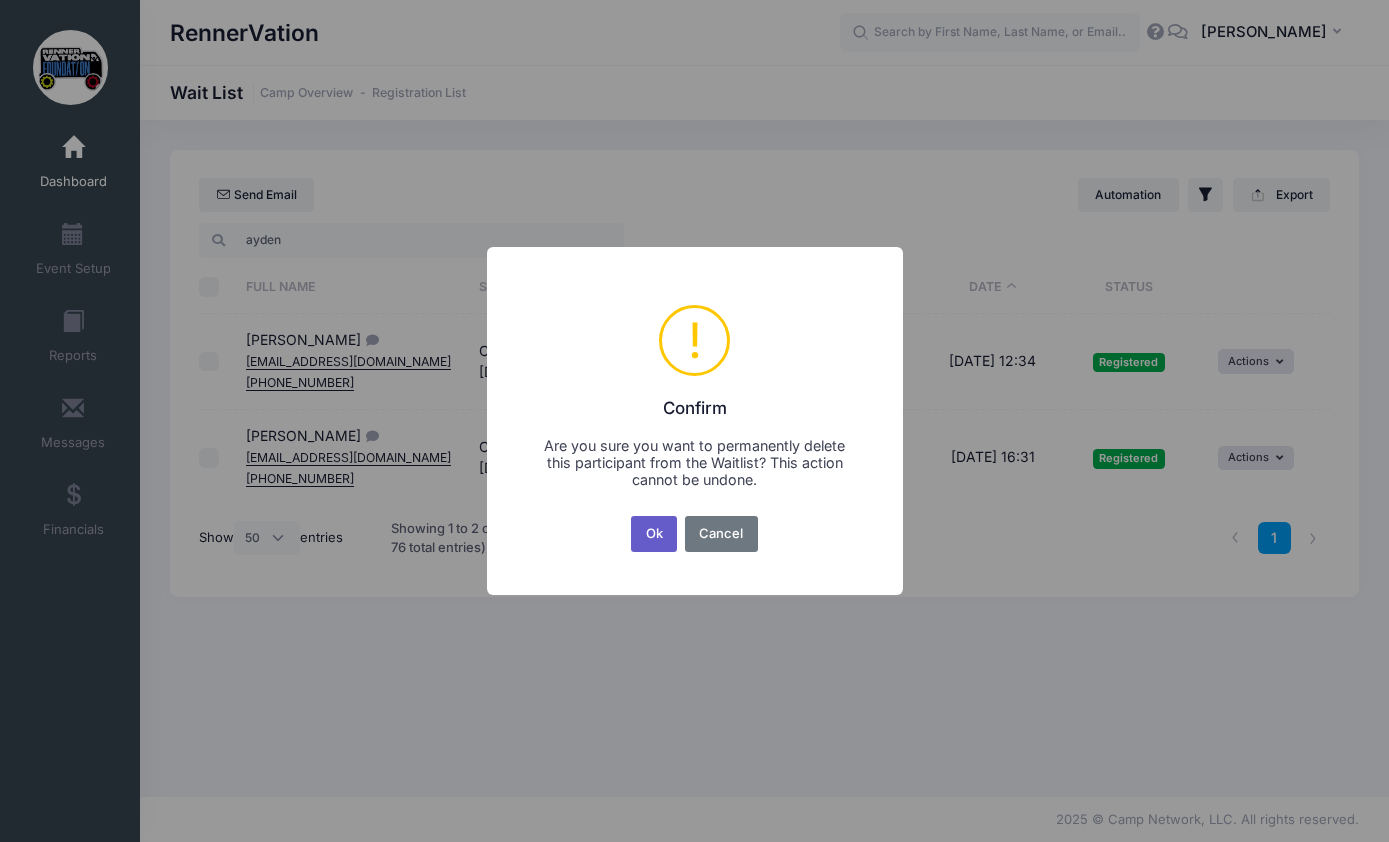 click on "Ok" at bounding box center (654, 534) 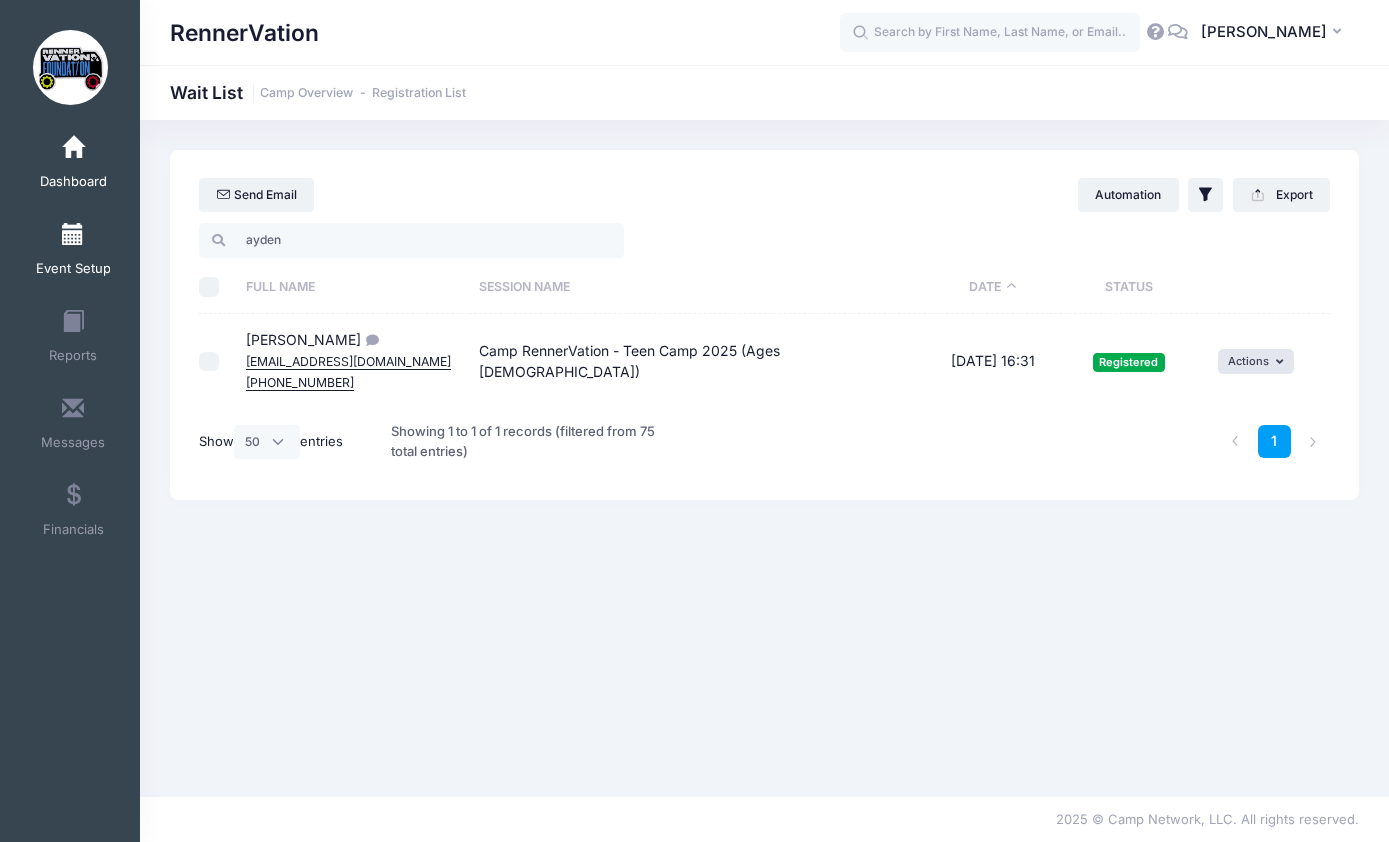 click at bounding box center (73, 235) 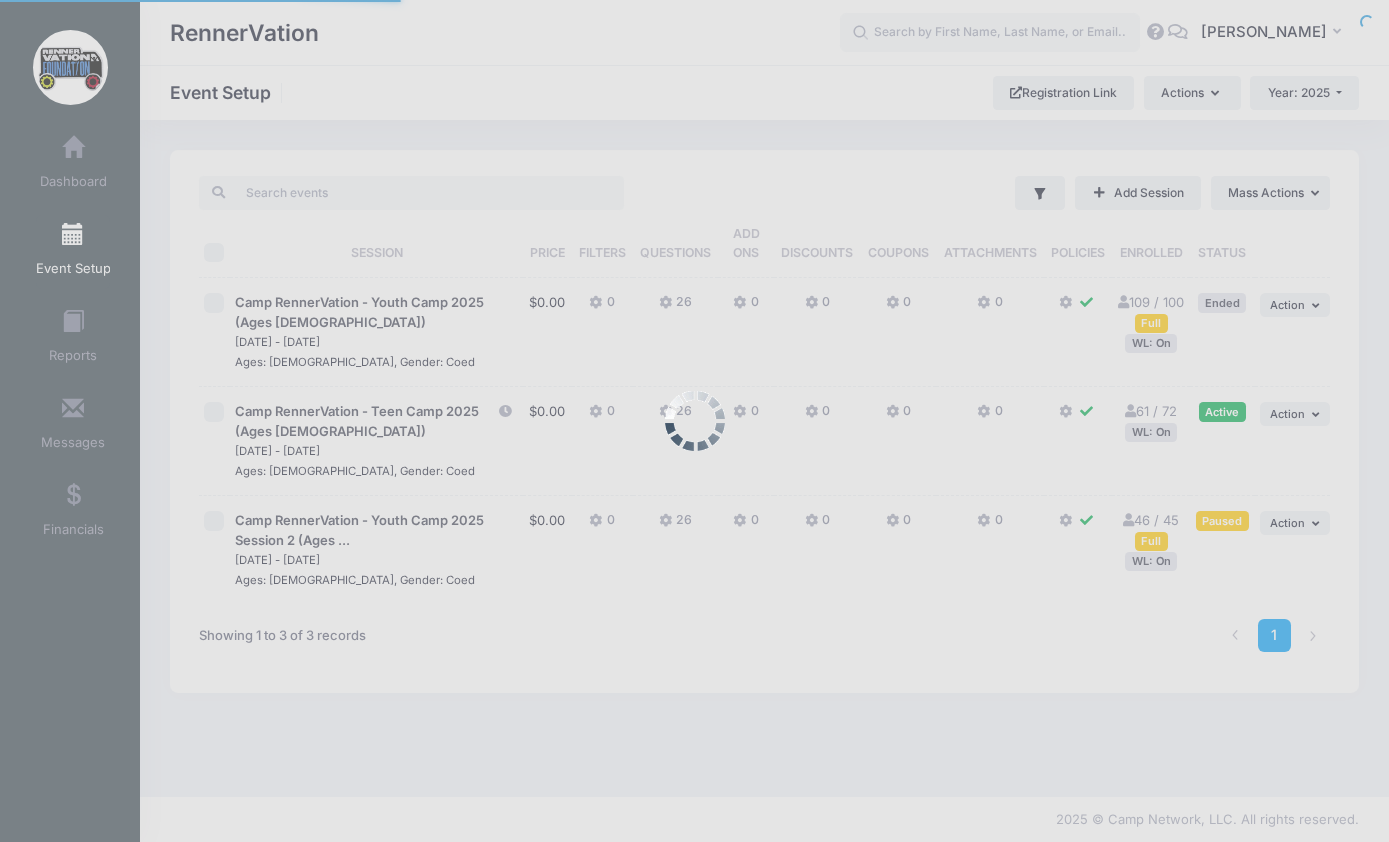 scroll, scrollTop: 0, scrollLeft: 0, axis: both 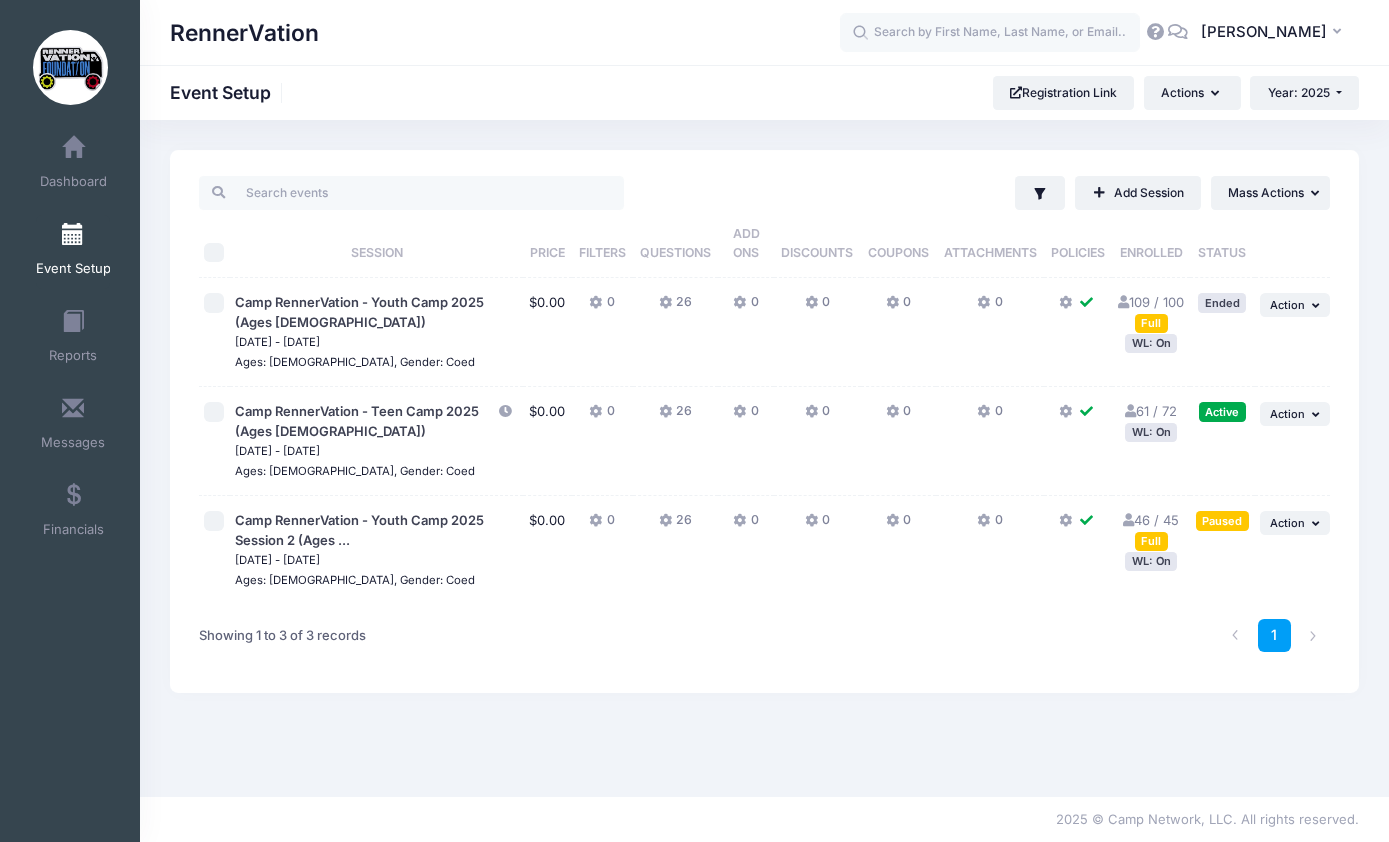 click on "WL:
On" at bounding box center (1151, 561) 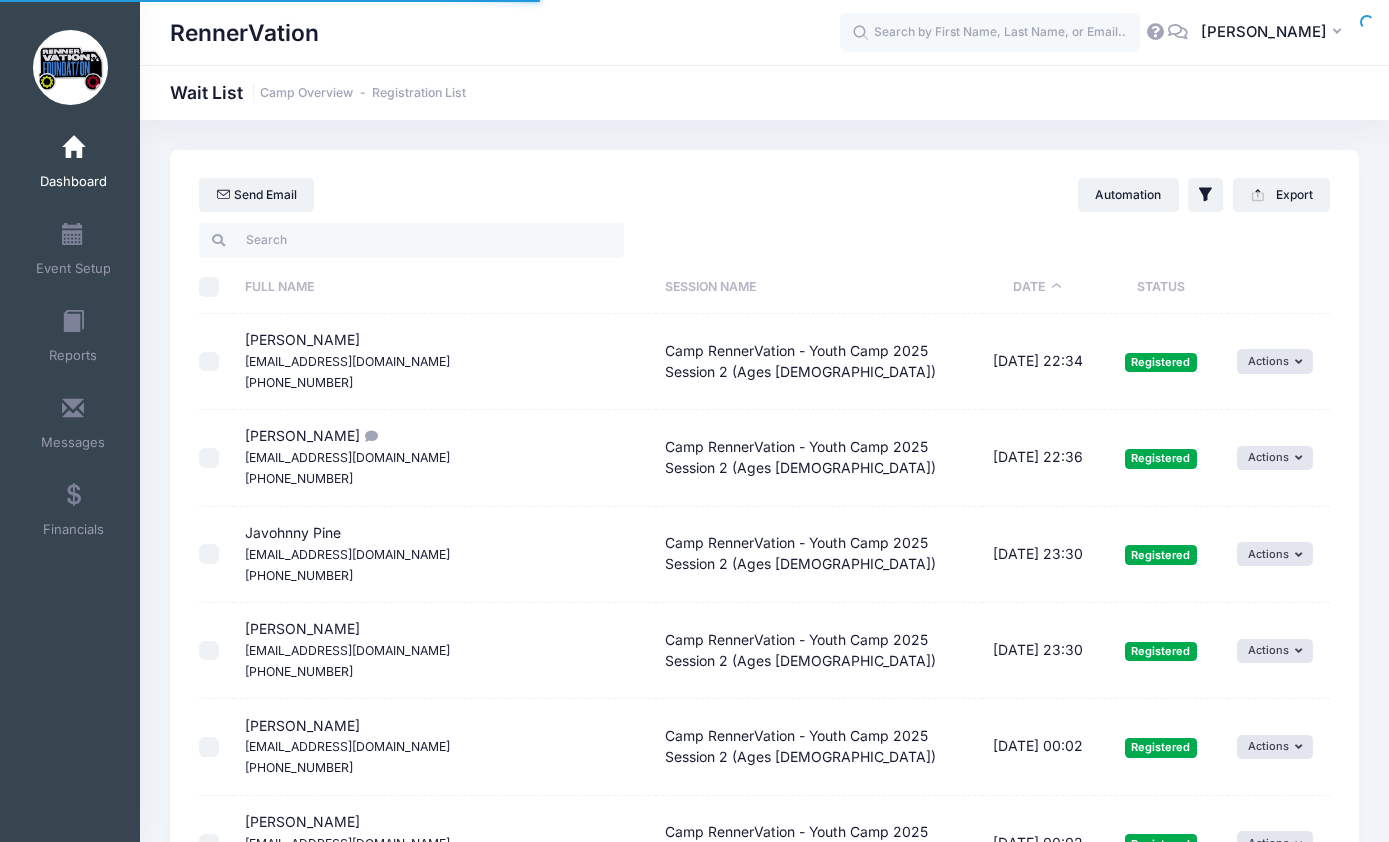 select on "50" 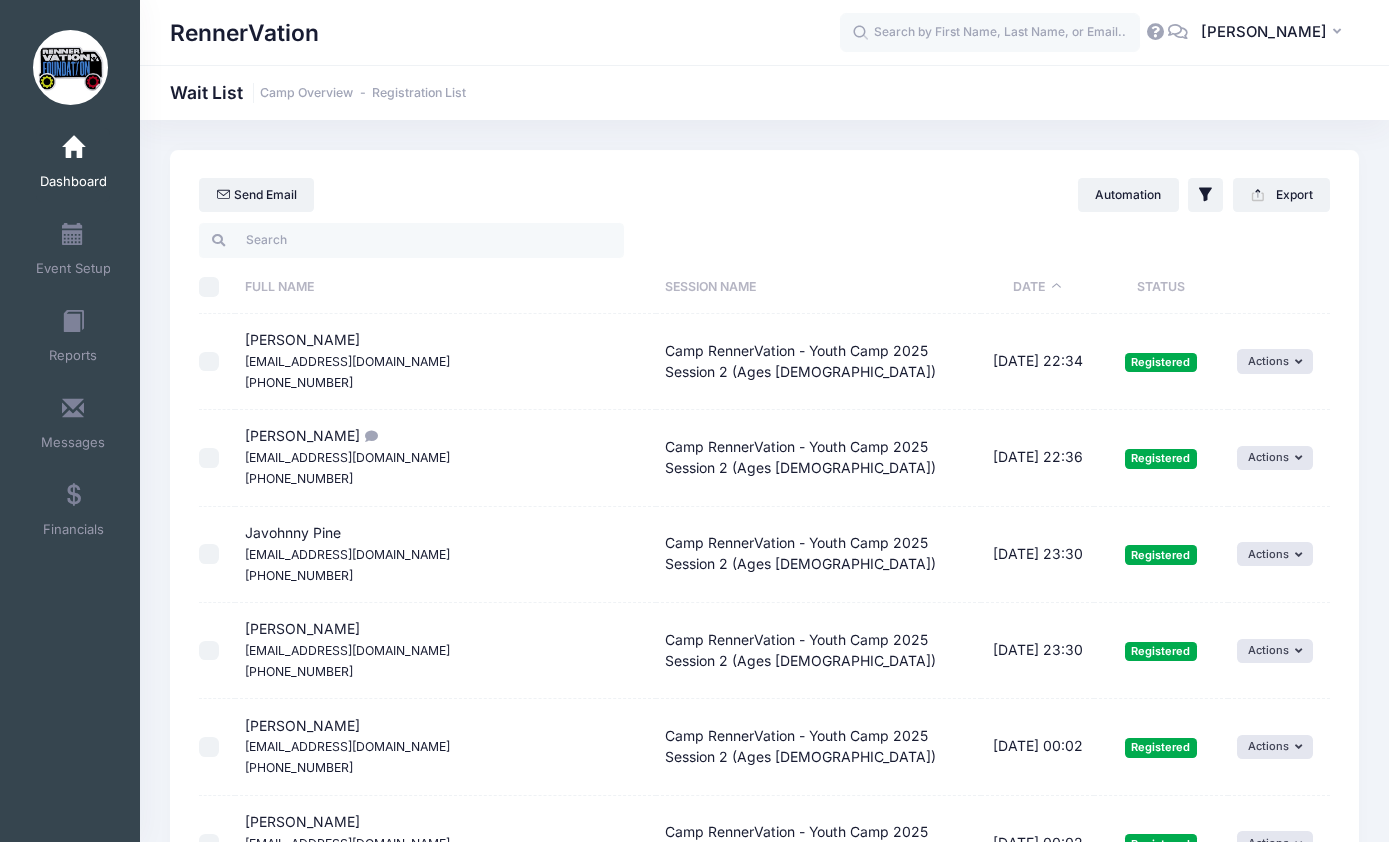 click on "Status" at bounding box center (1161, 287) 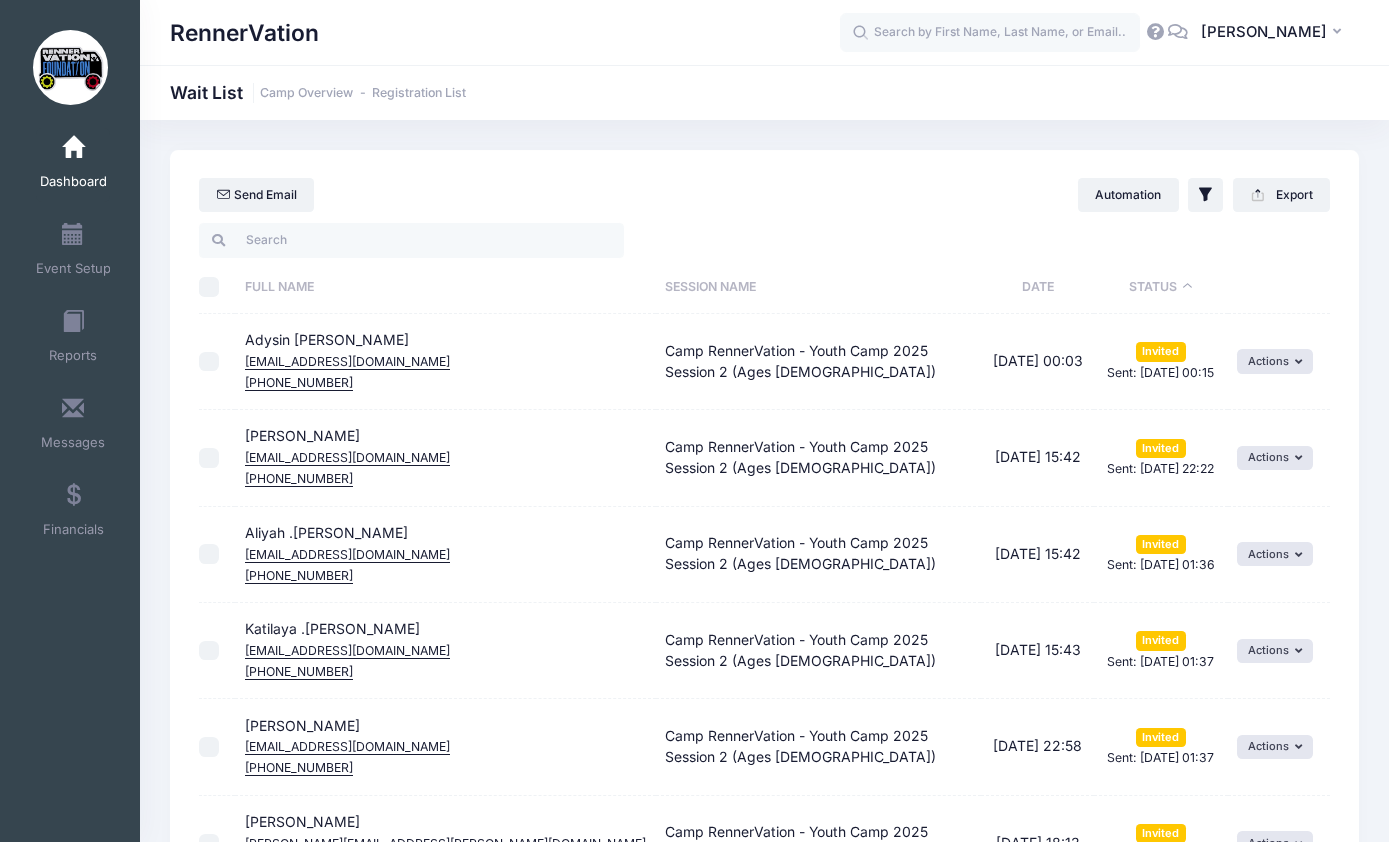 click on "Date" at bounding box center [1037, 287] 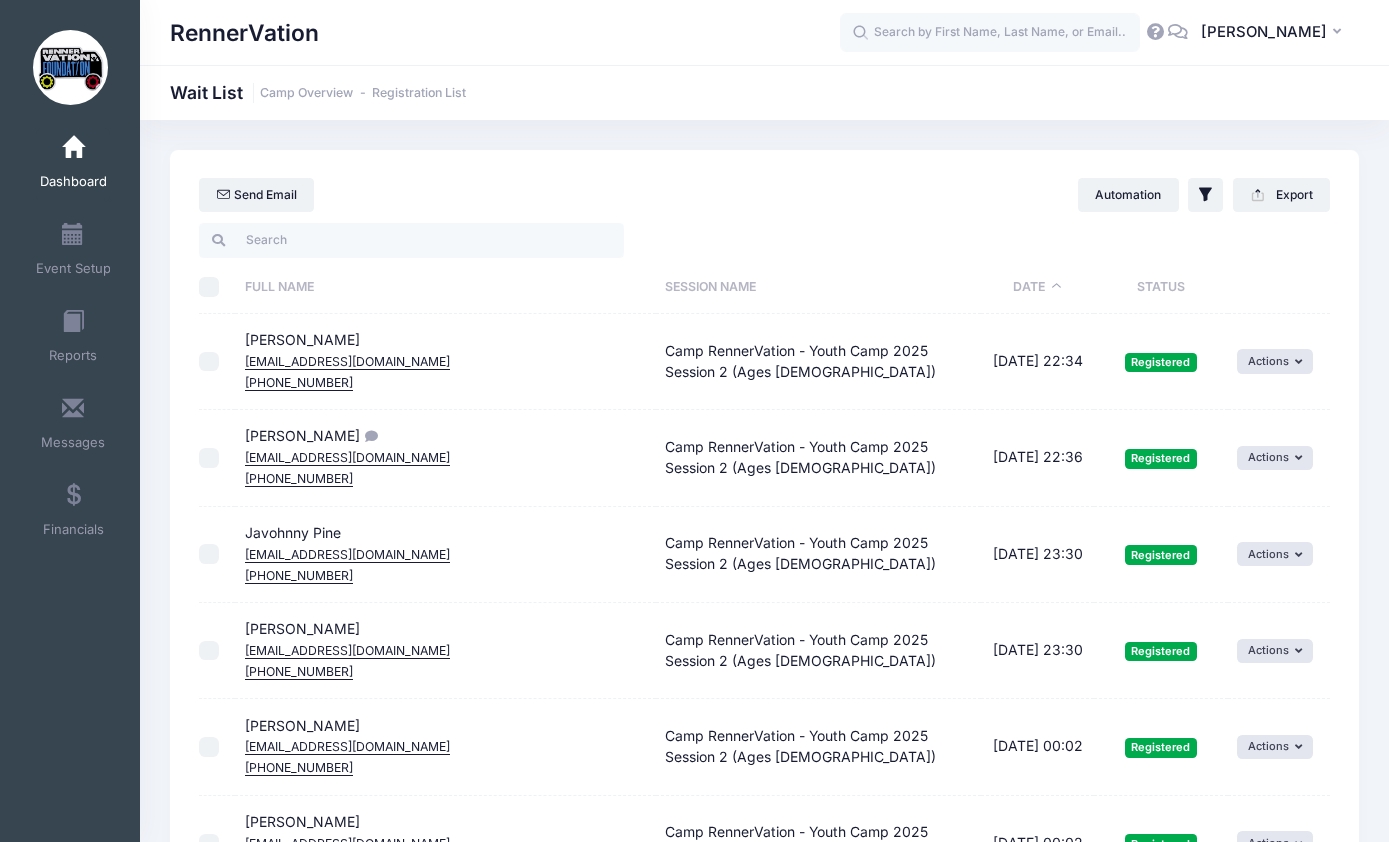 click on "Status" at bounding box center [1161, 287] 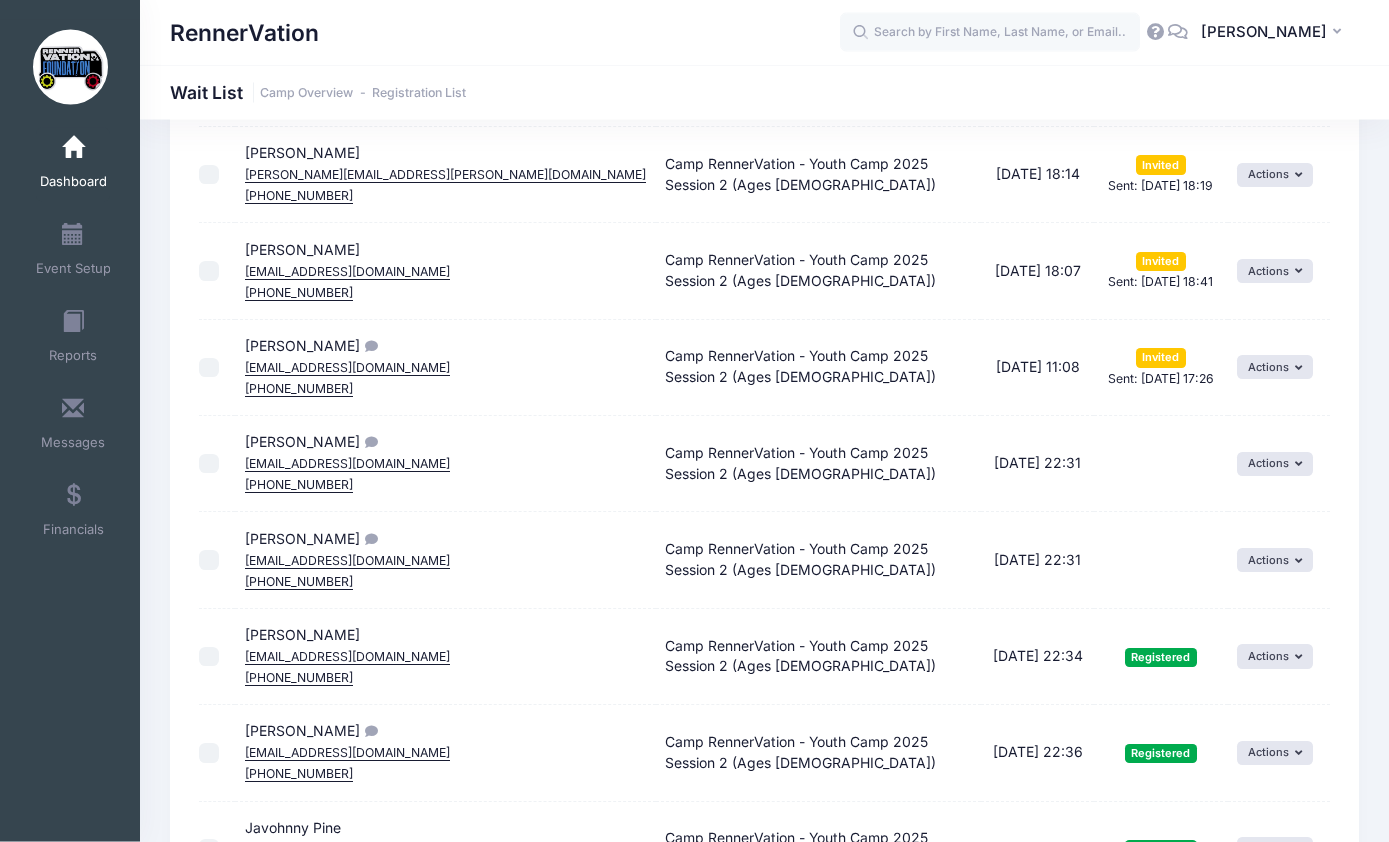 scroll, scrollTop: 765, scrollLeft: 0, axis: vertical 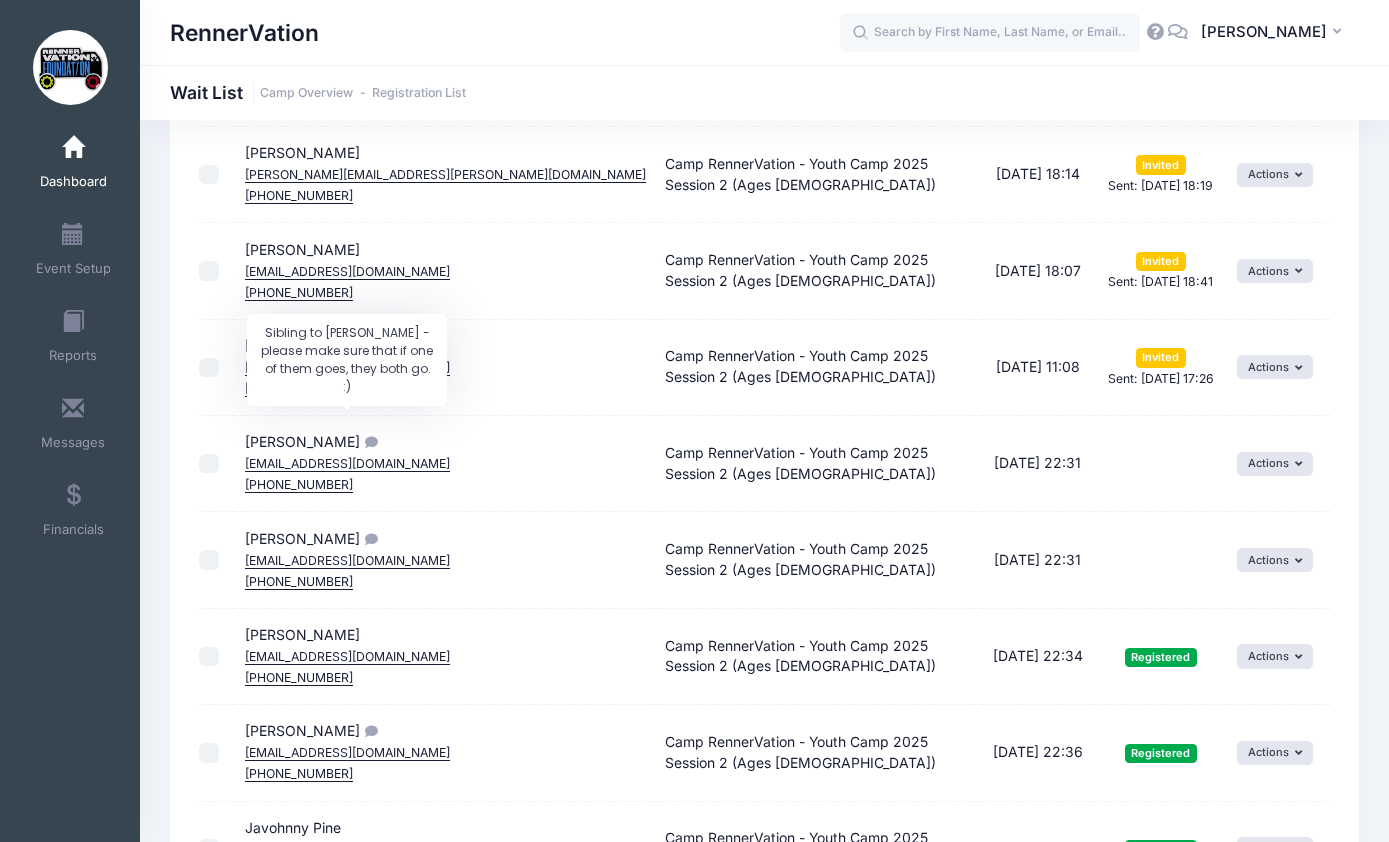 click at bounding box center (369, 442) 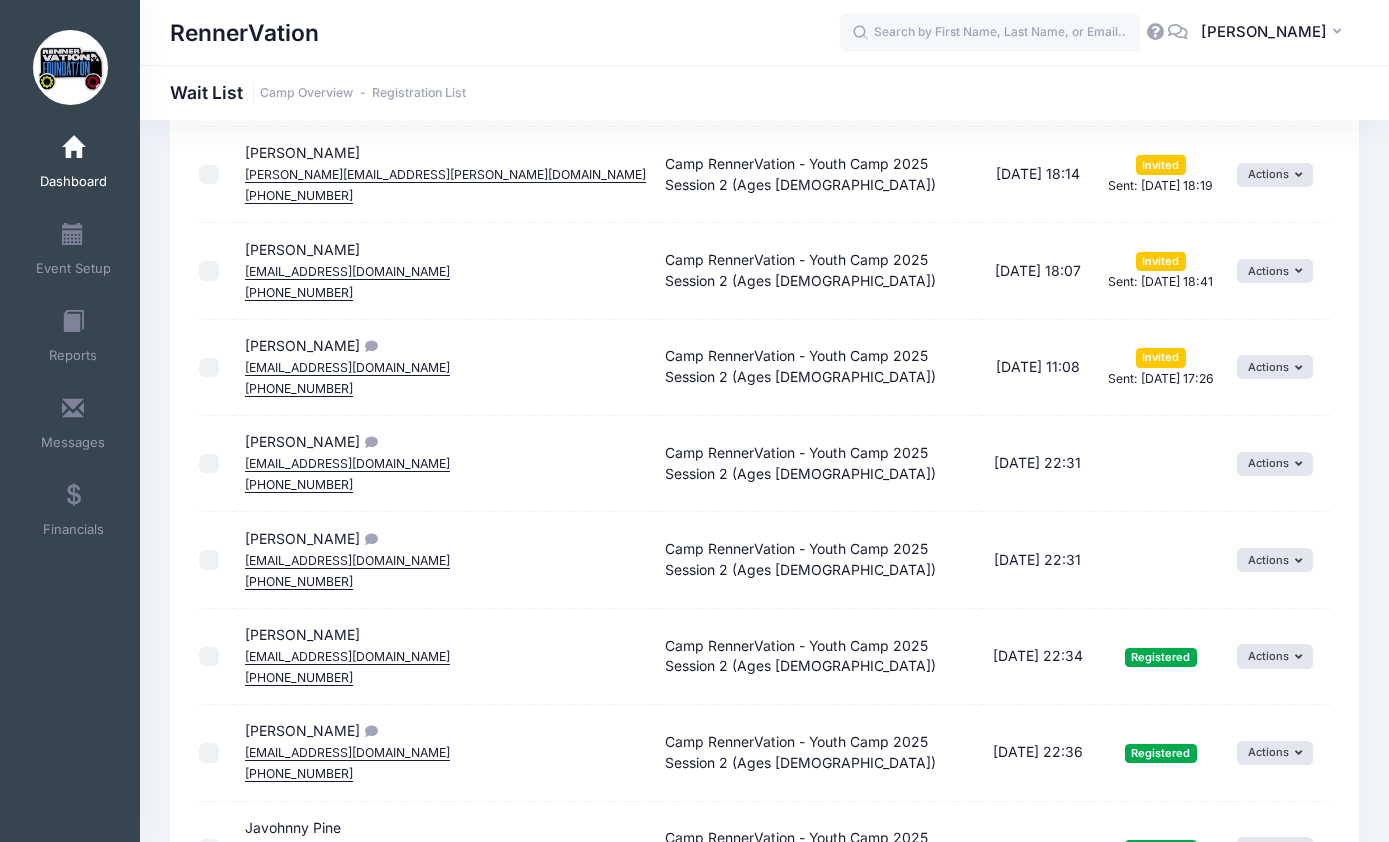 click on "Camp RennerVation - Youth Camp 2025 Session 2 (Ages [DEMOGRAPHIC_DATA])" at bounding box center [818, 560] 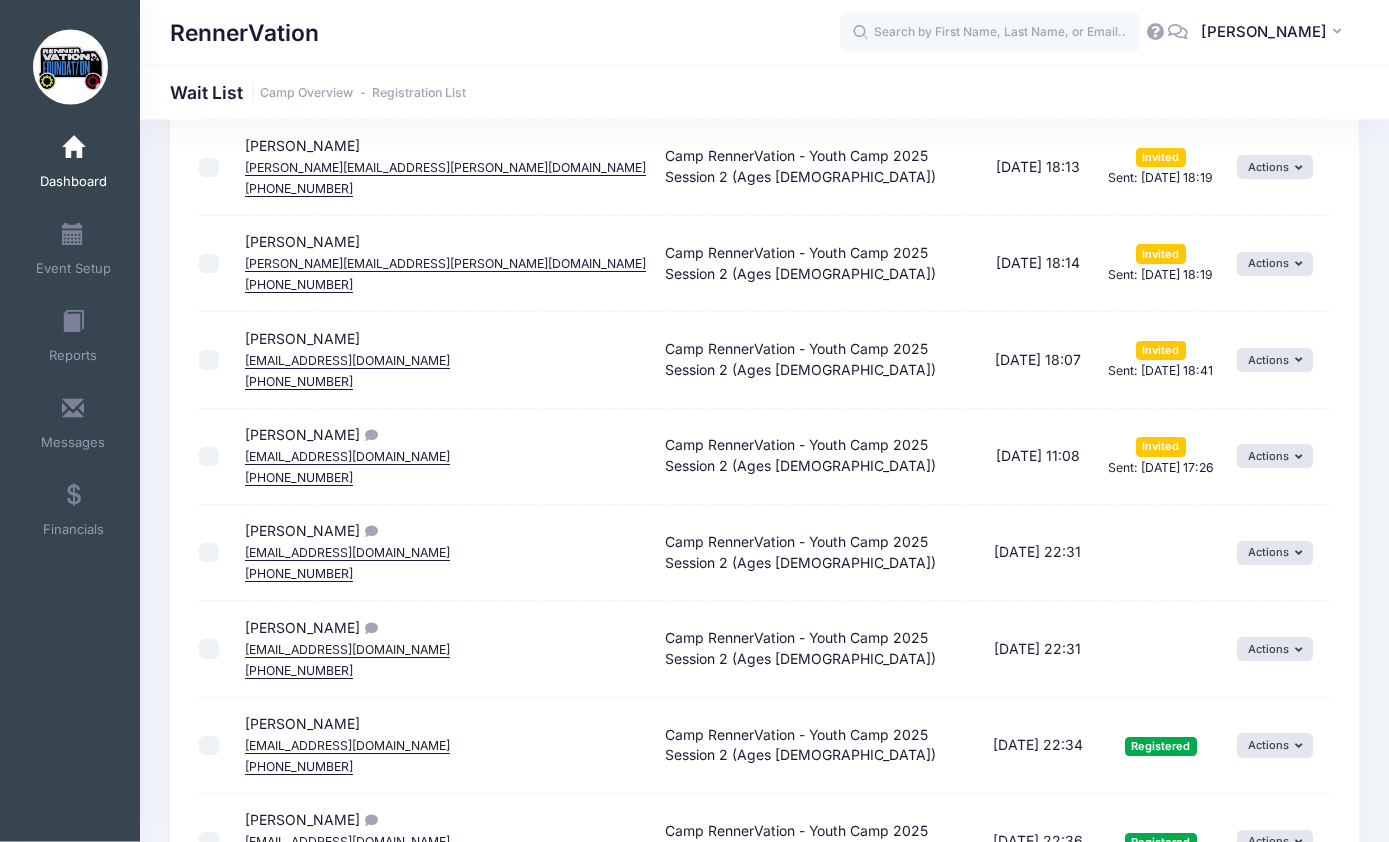 scroll, scrollTop: 675, scrollLeft: 0, axis: vertical 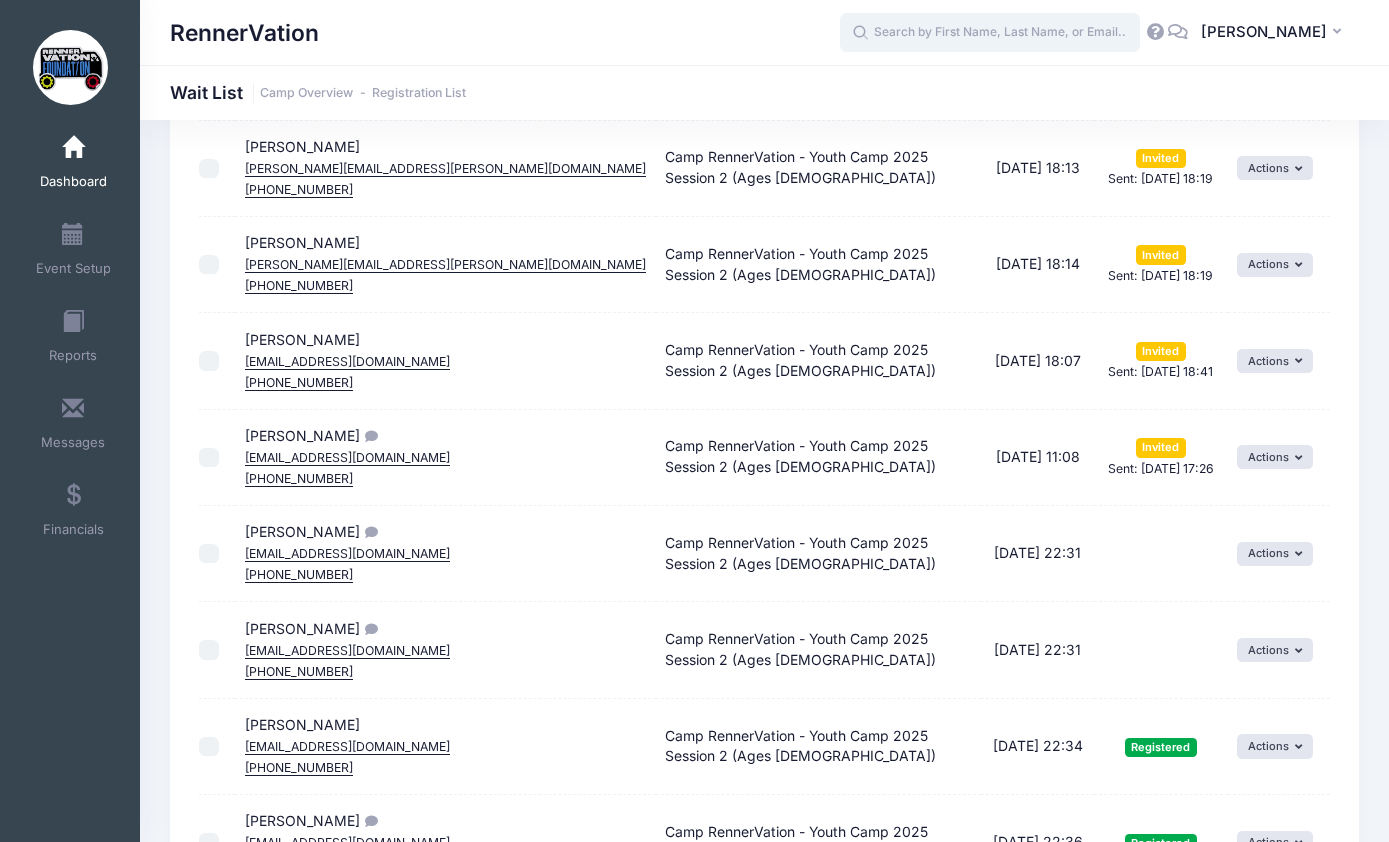 click at bounding box center [990, 33] 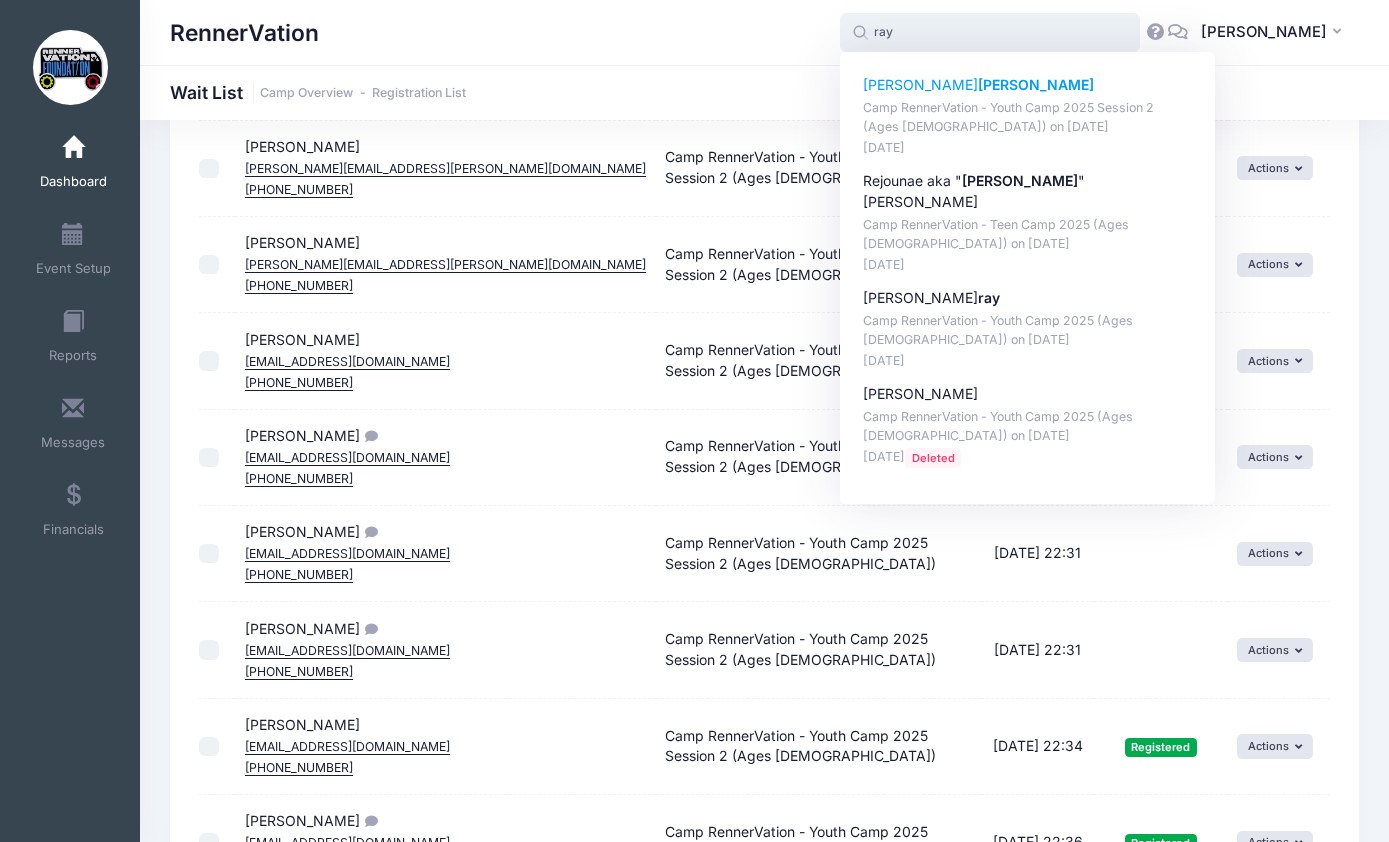 click on "Matthew  Ray" at bounding box center (1028, 85) 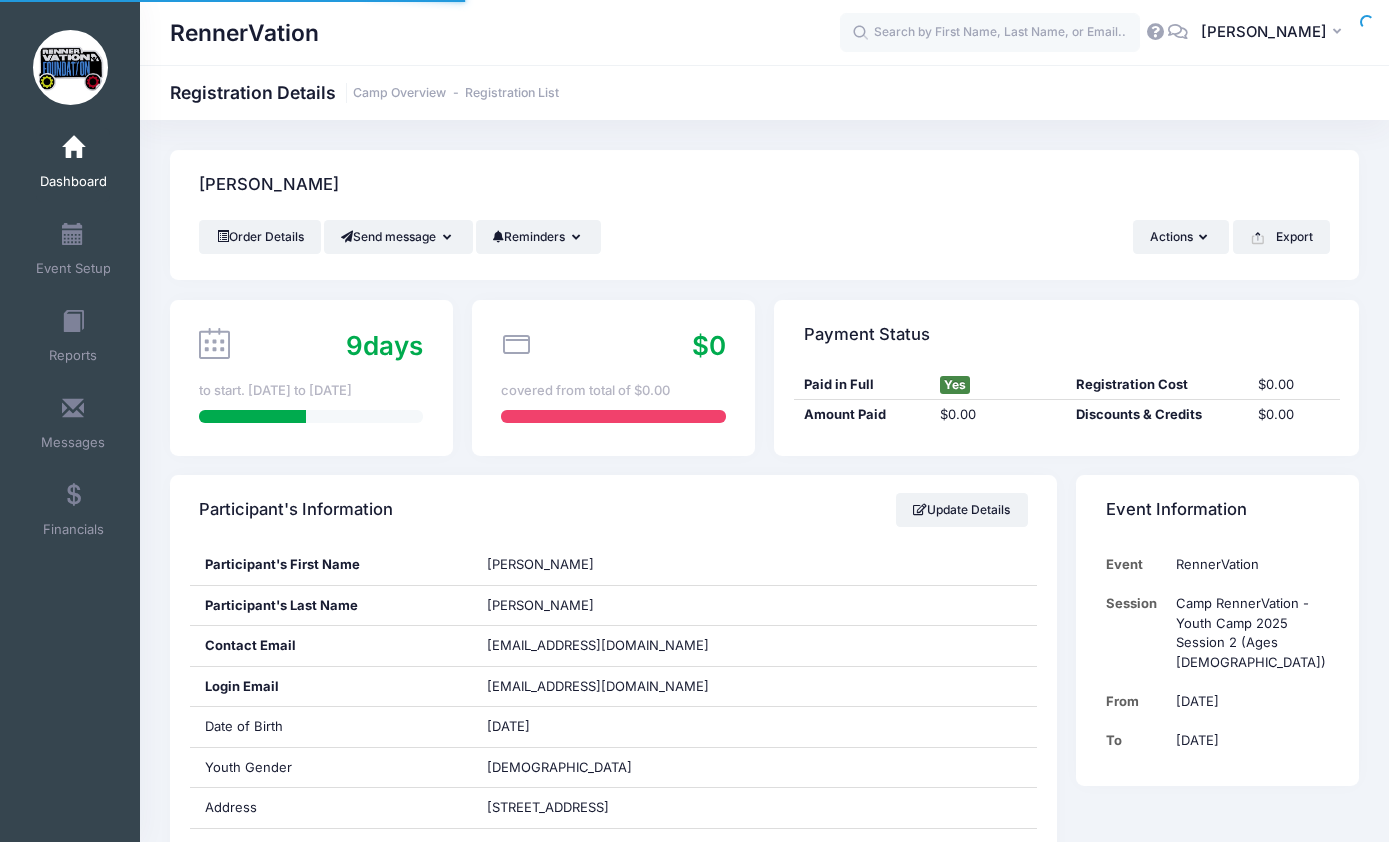 scroll, scrollTop: 0, scrollLeft: 0, axis: both 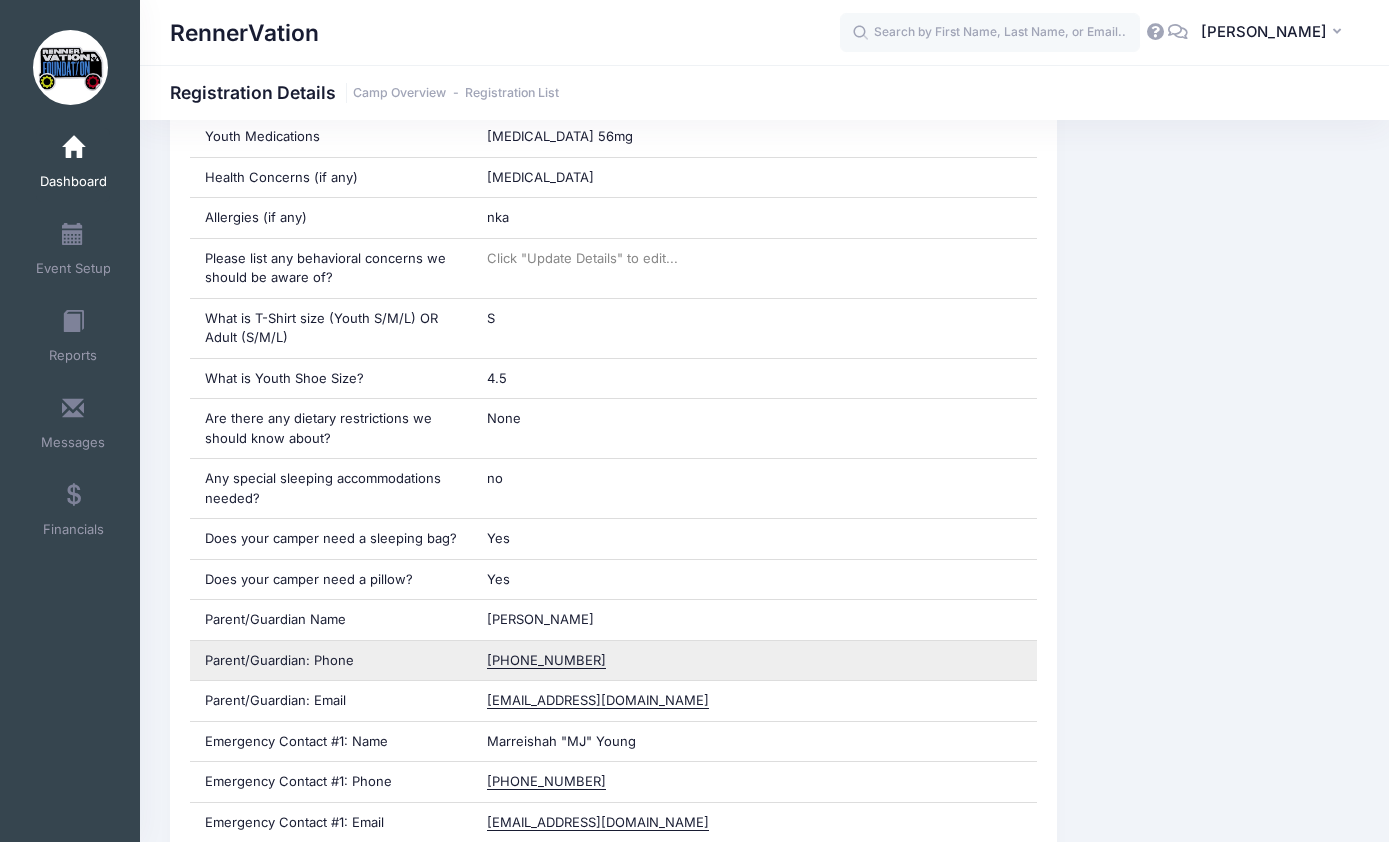 click on "[PHONE_NUMBER]" at bounding box center (546, 660) 